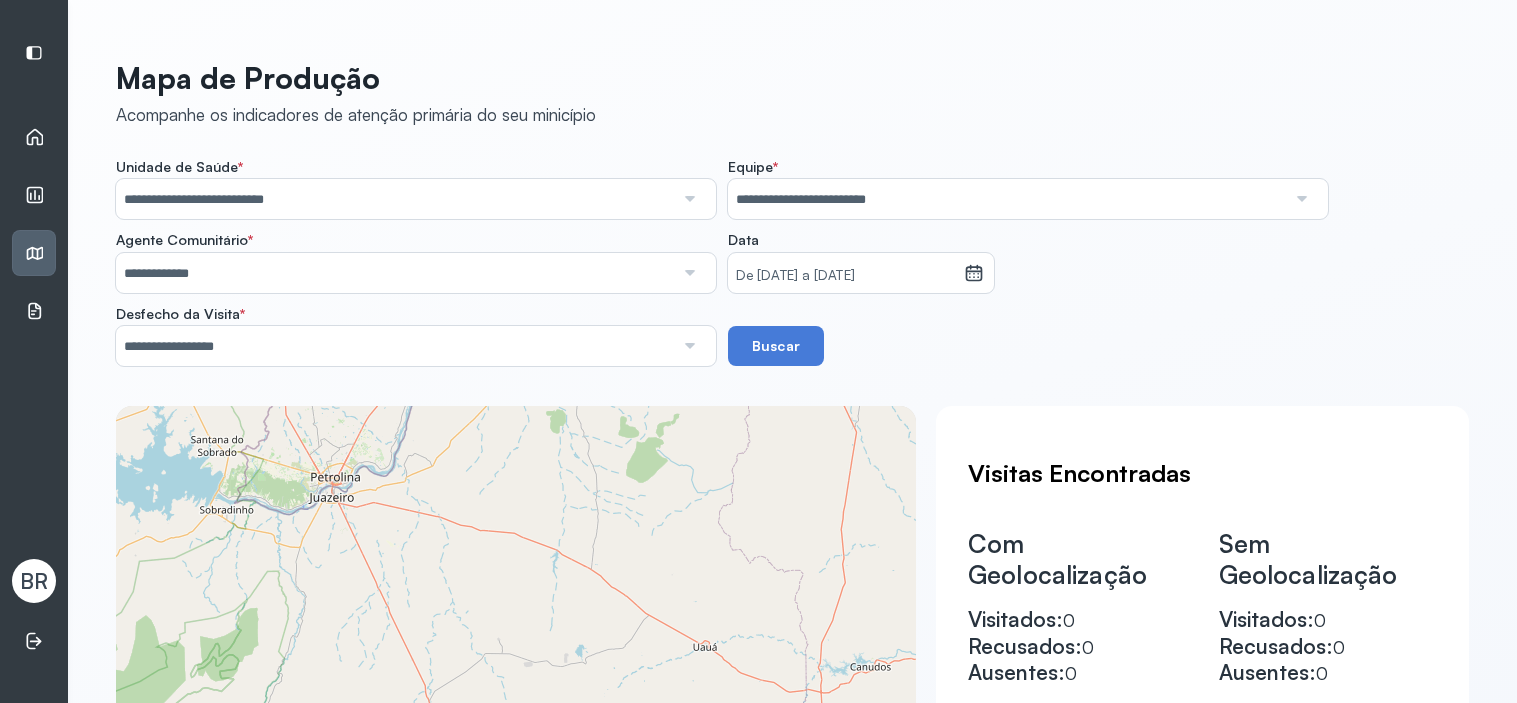 scroll, scrollTop: 0, scrollLeft: 0, axis: both 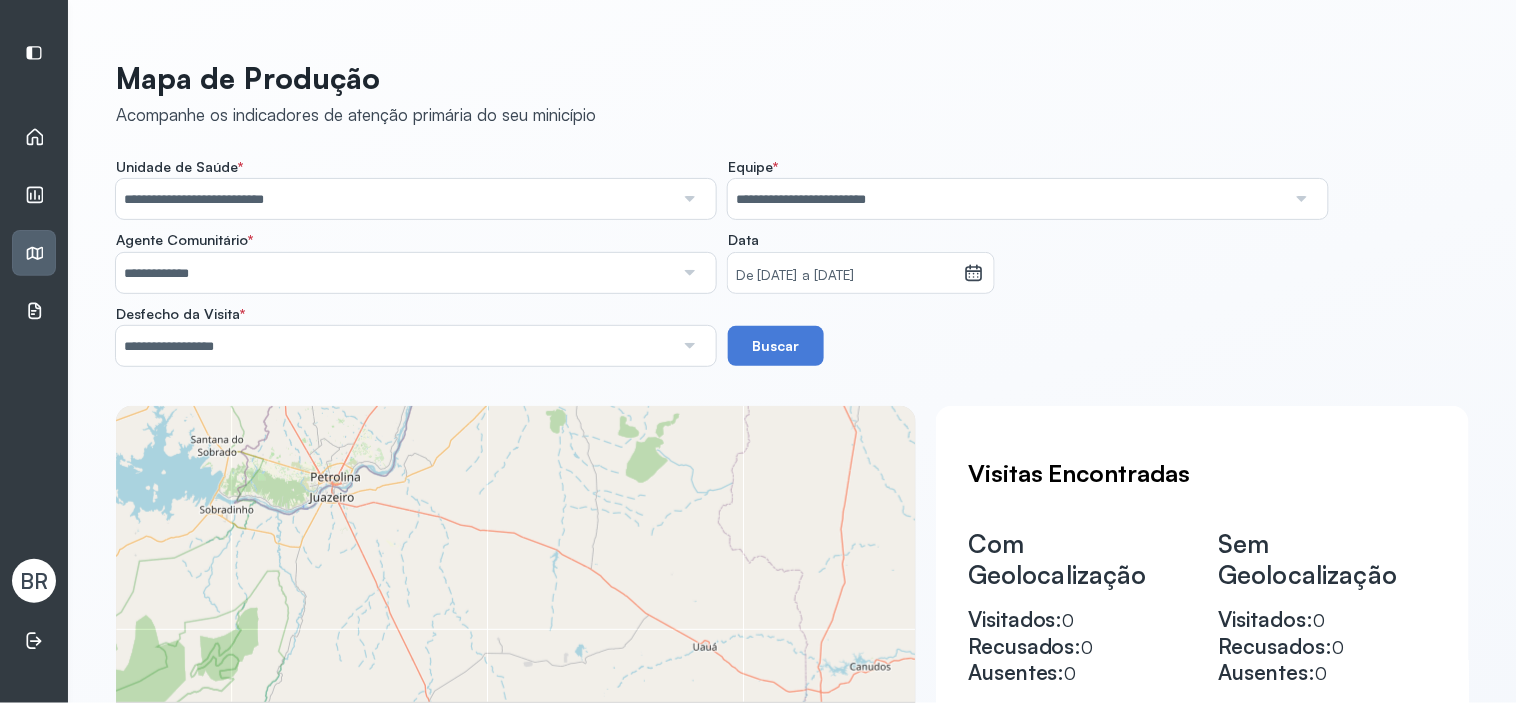 click on "Unidade de Saúde   *" 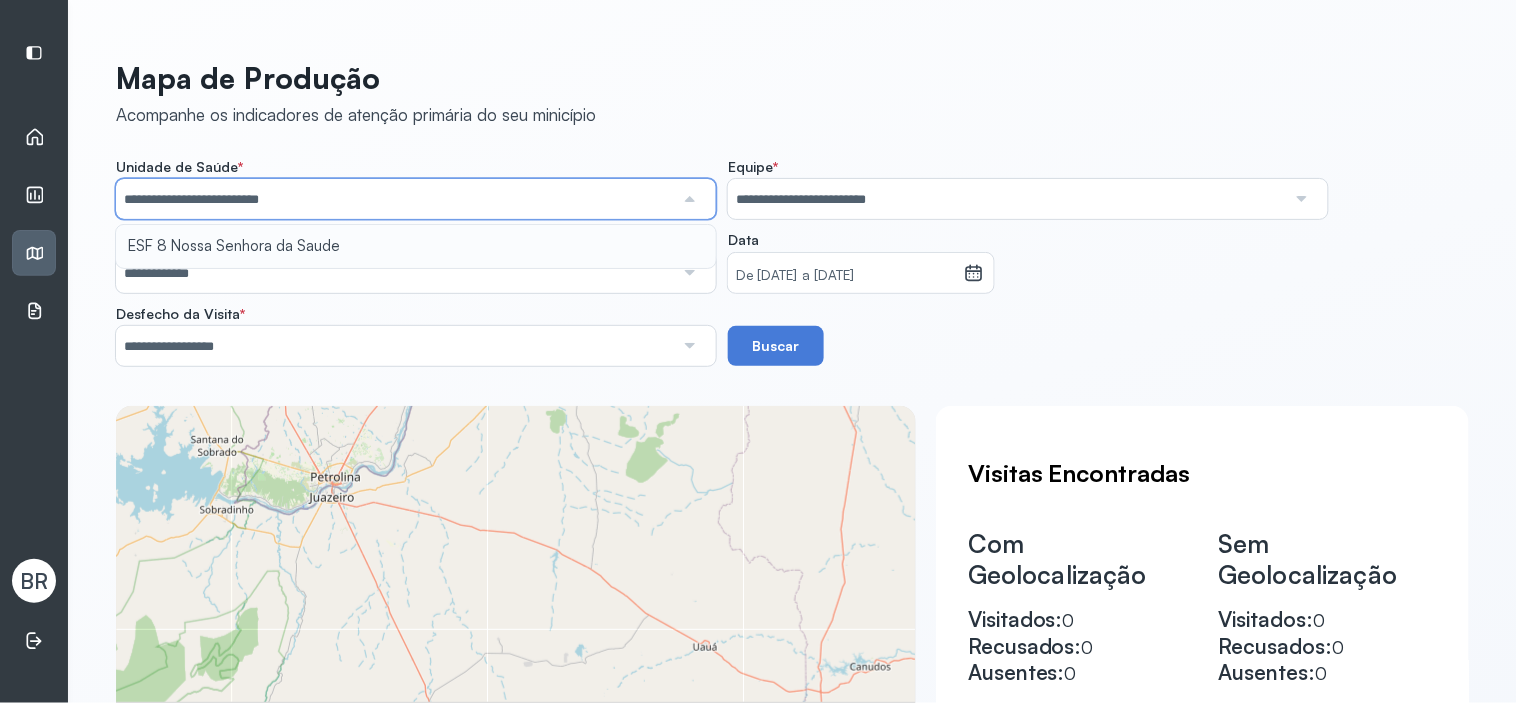 scroll, scrollTop: 0, scrollLeft: 0, axis: both 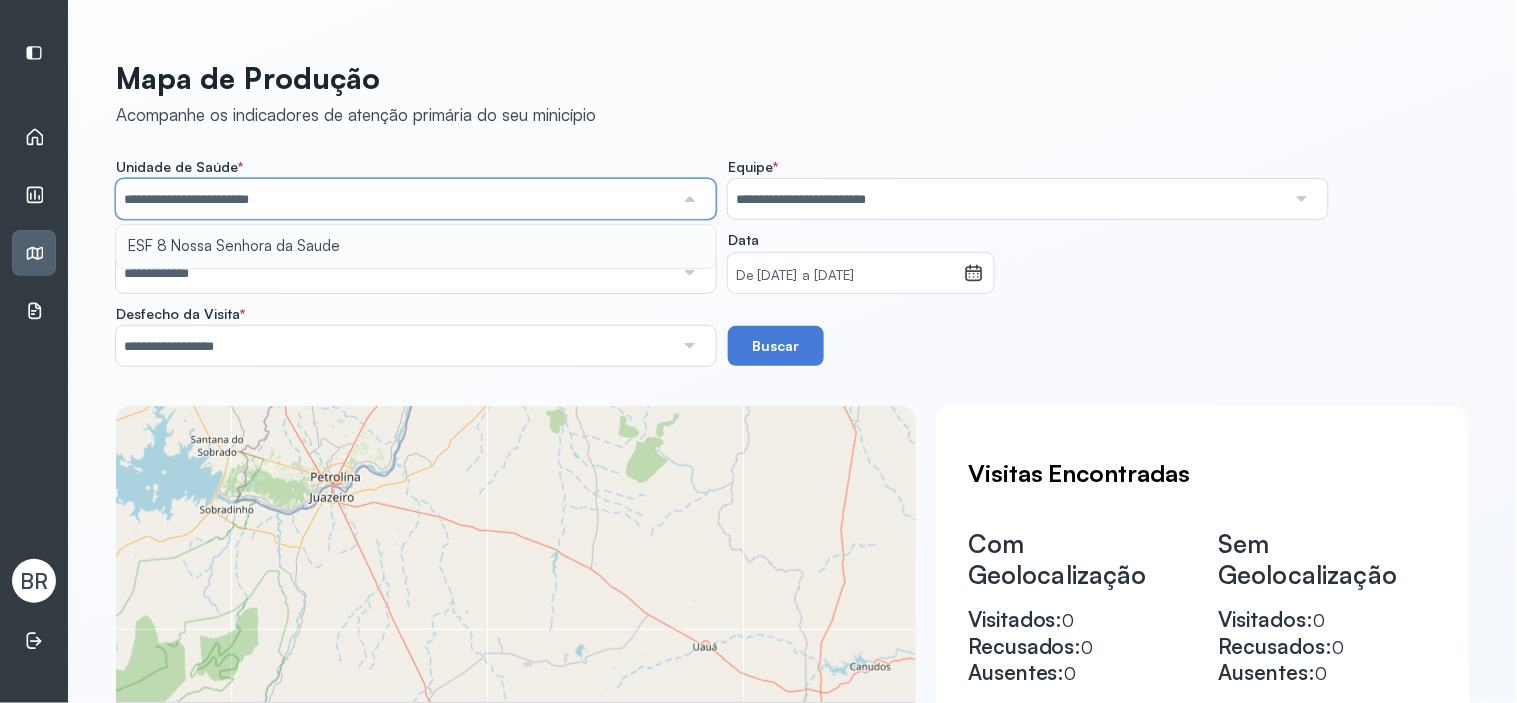 type on "**********" 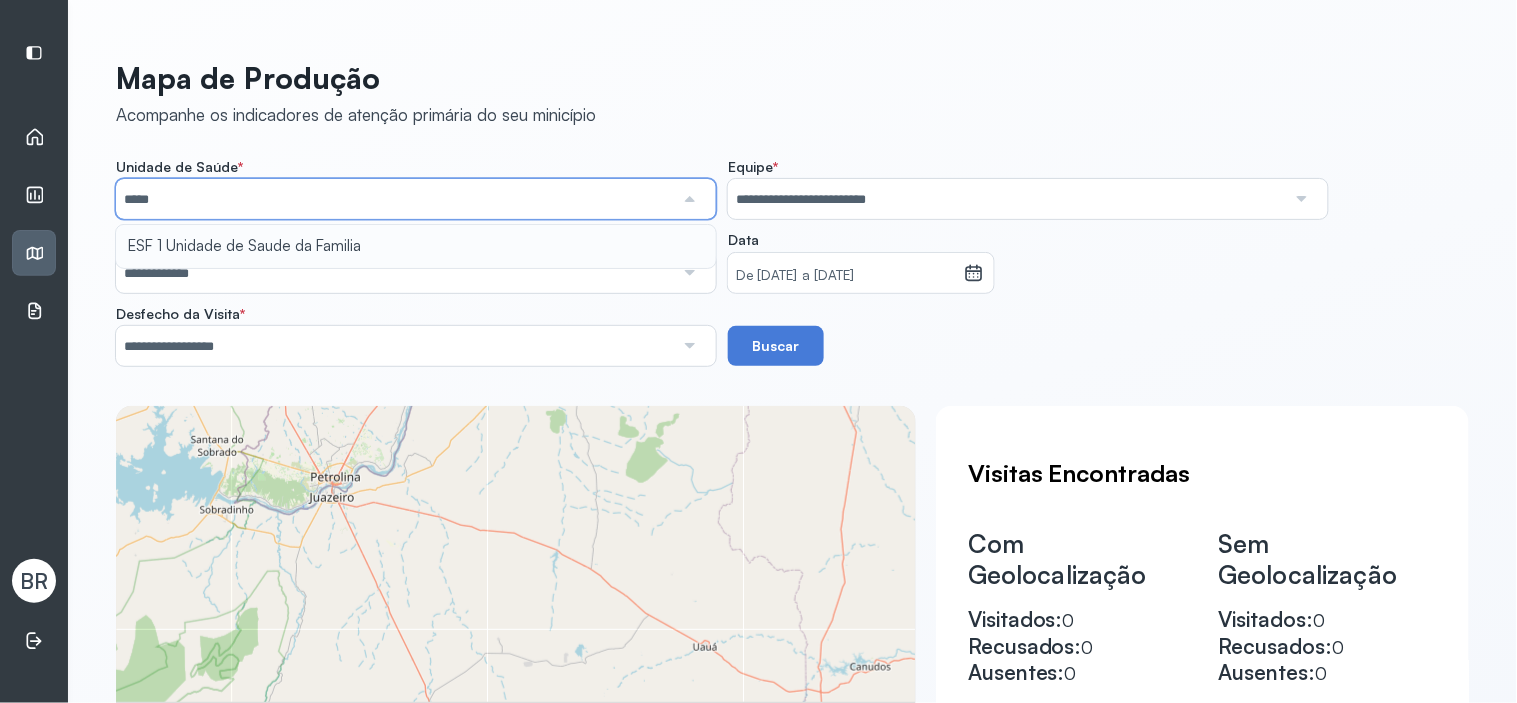 type on "**********" 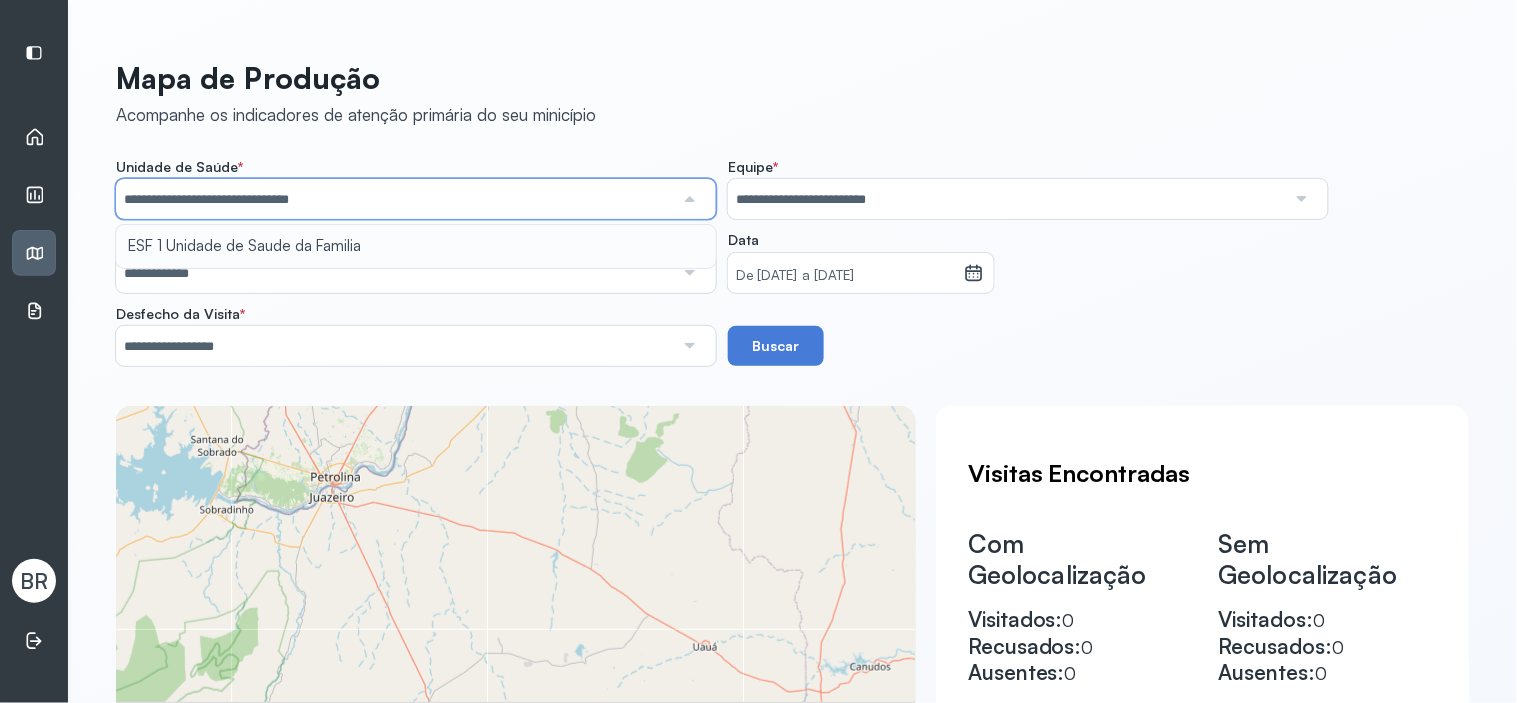 click on "**********" at bounding box center (792, 262) 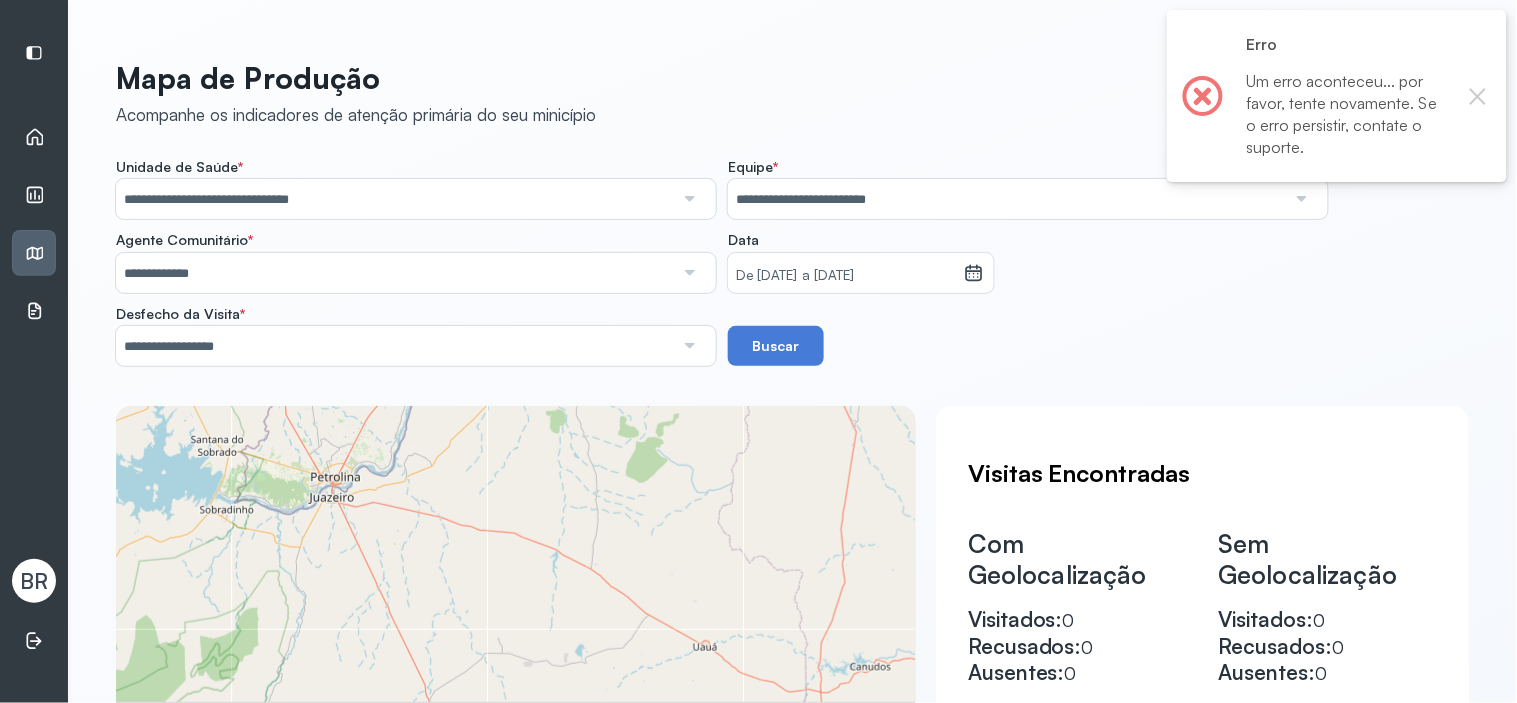 click on "**********" at bounding box center (1007, 199) 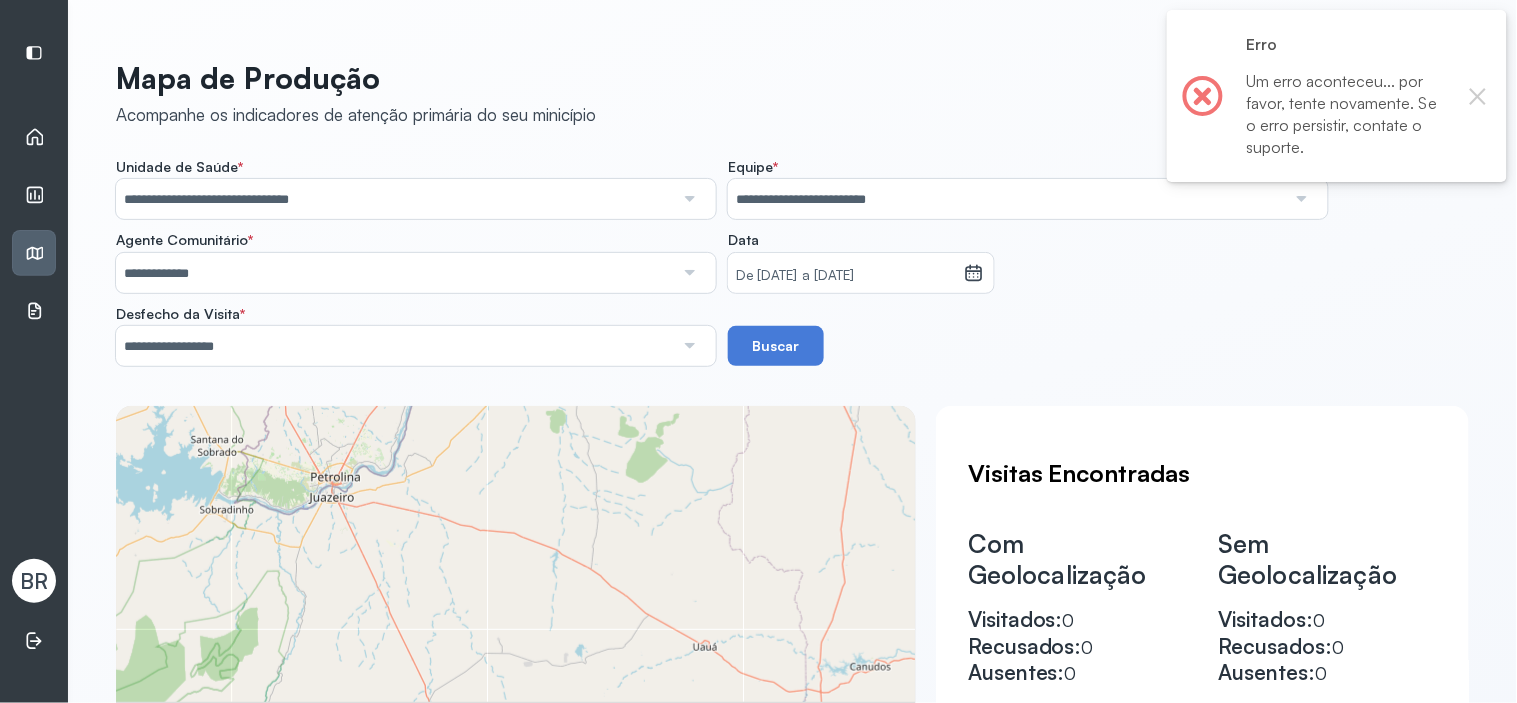 drag, startPoint x: 1058, startPoint y: 292, endPoint x: 841, endPoint y: 331, distance: 220.47676 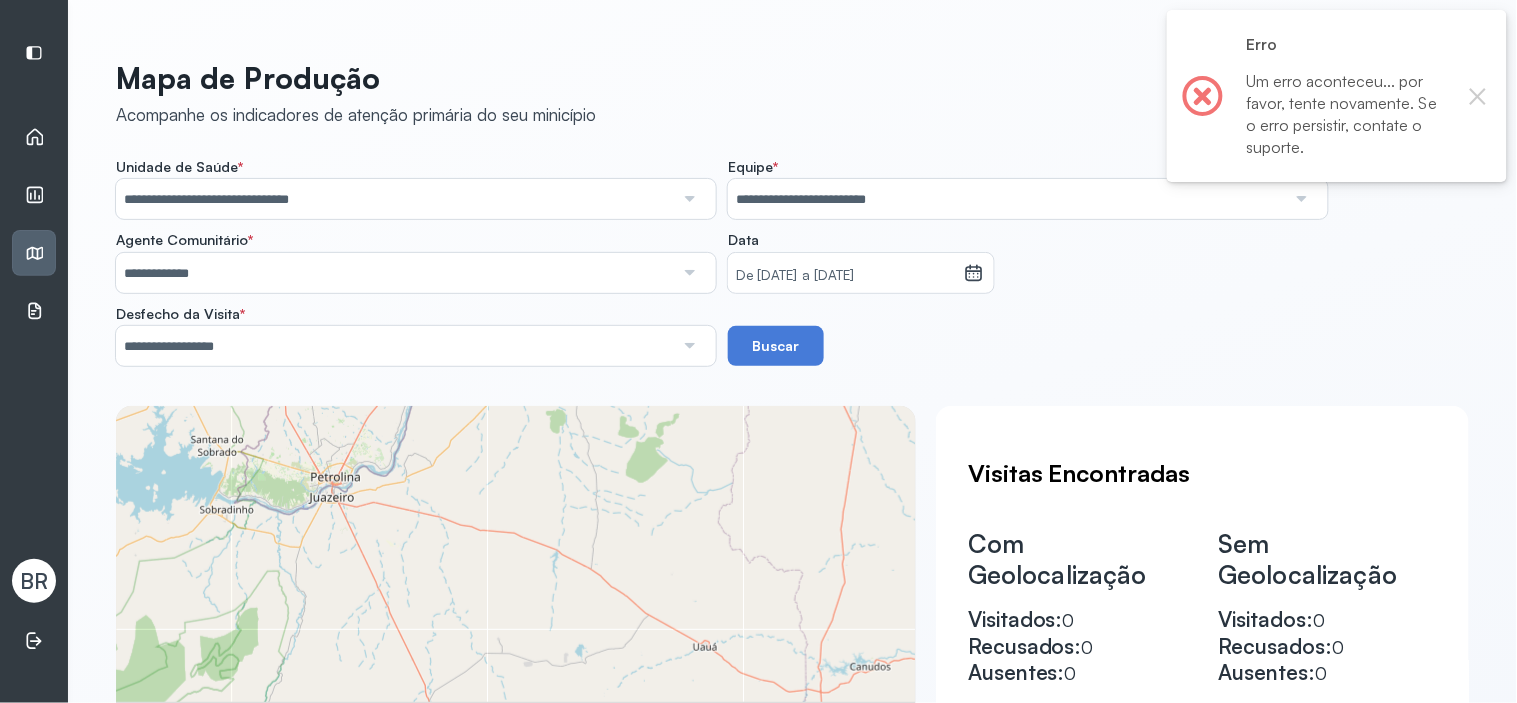 click on "**********" at bounding box center [792, 262] 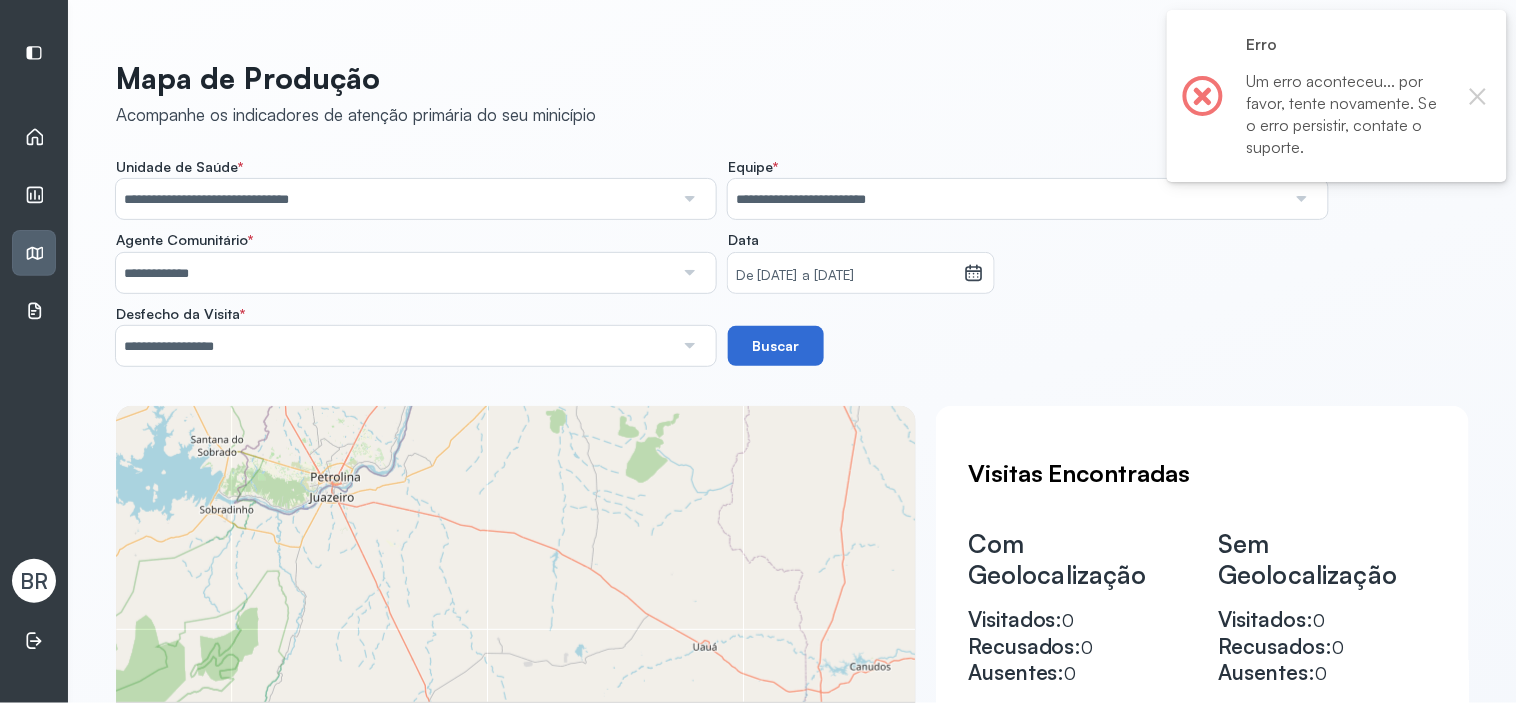 click on "Buscar" at bounding box center (776, 346) 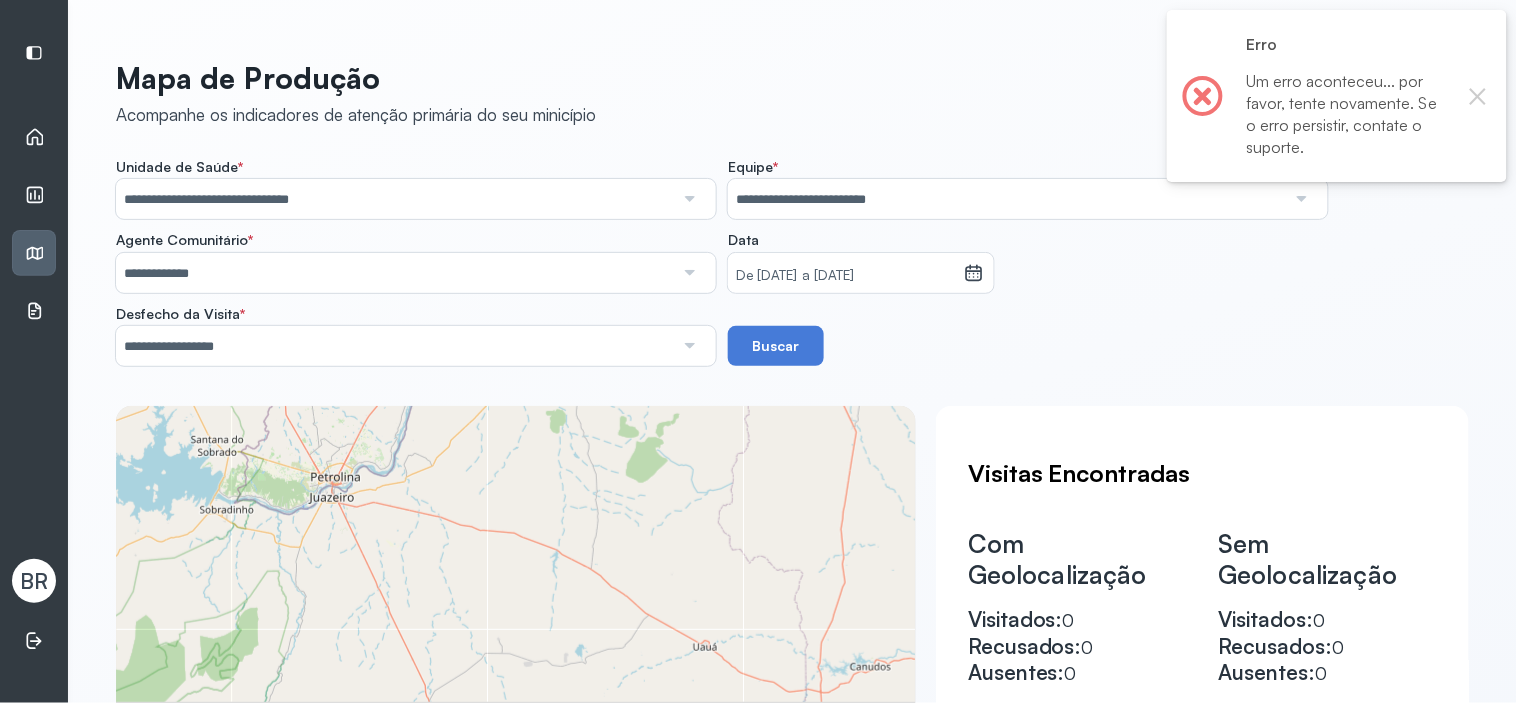 drag, startPoint x: 1477, startPoint y: 98, endPoint x: 1448, endPoint y: 106, distance: 30.083218 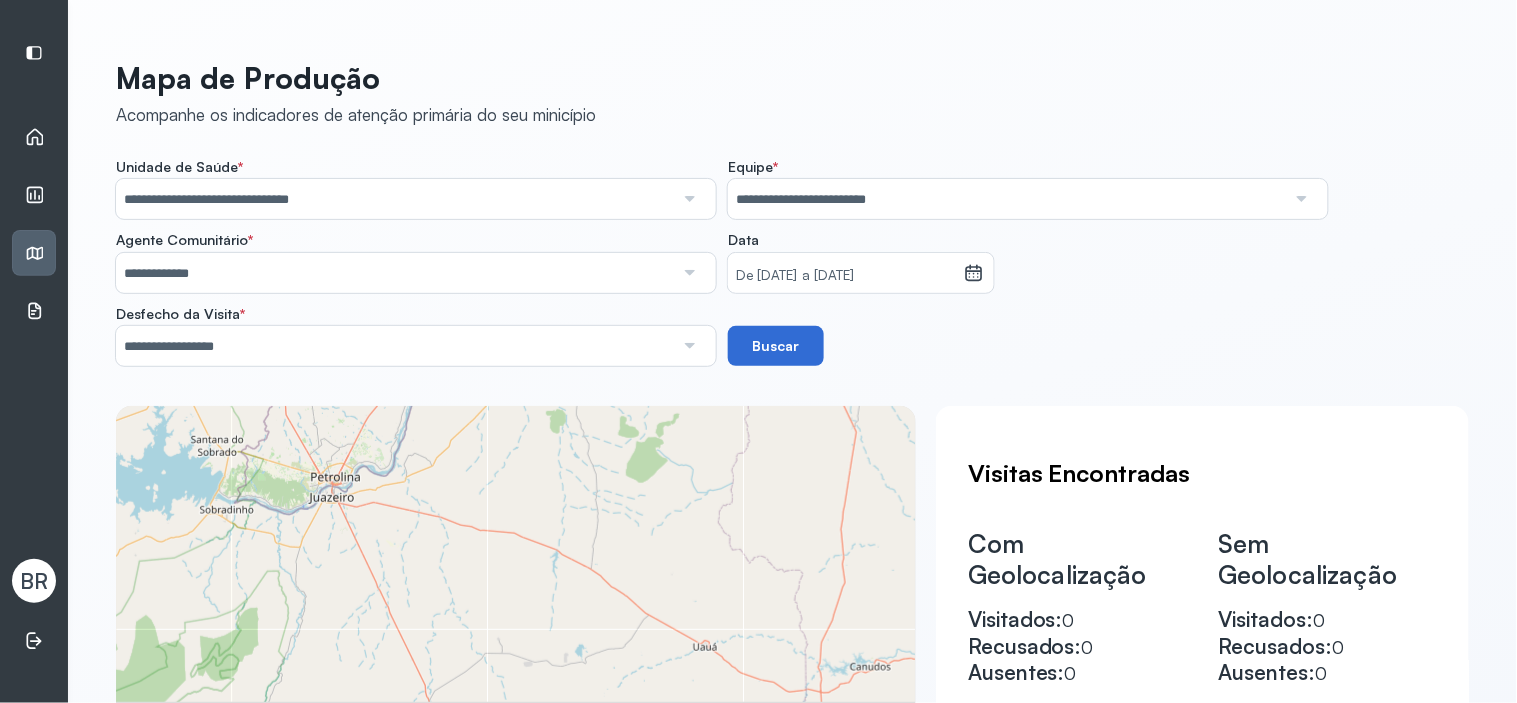 click on "Buscar" at bounding box center [776, 346] 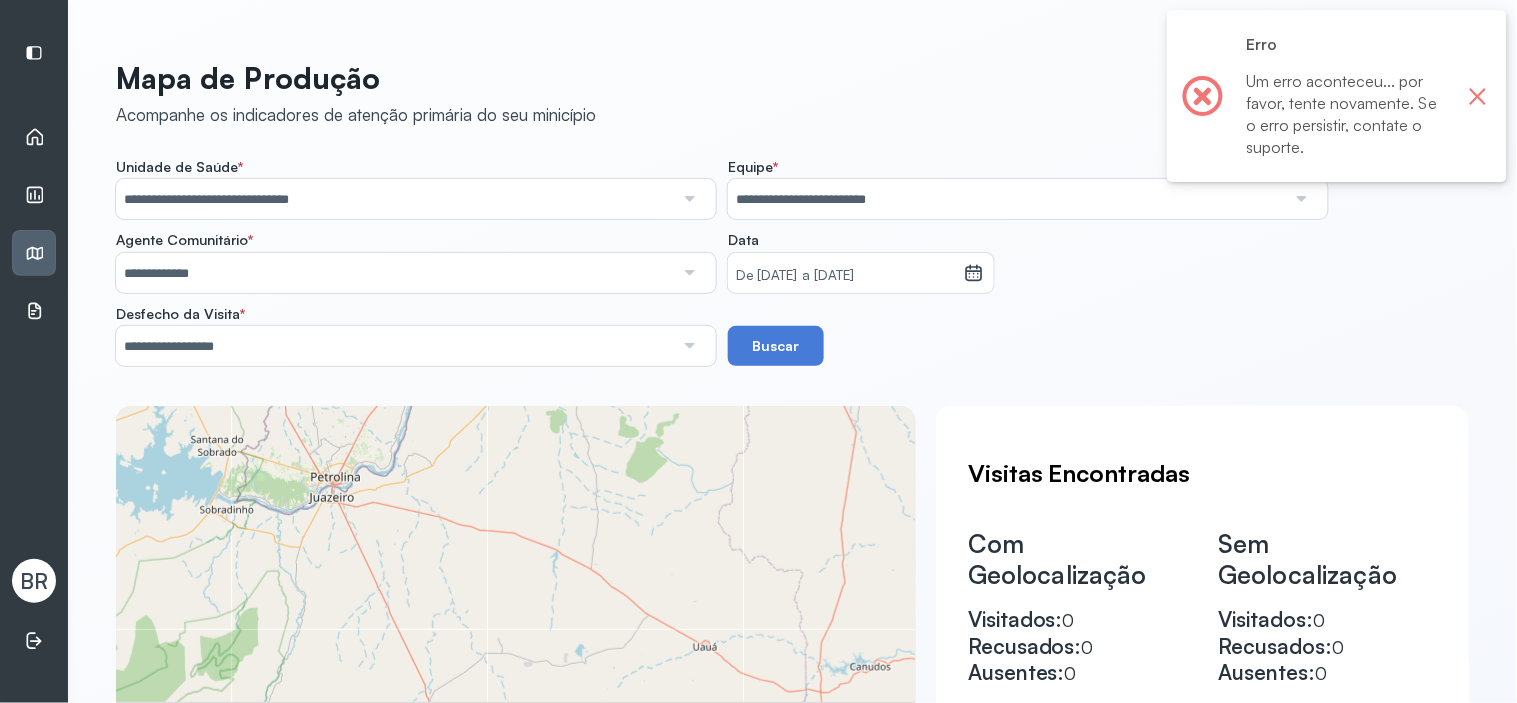 click on "×" at bounding box center [1478, 96] 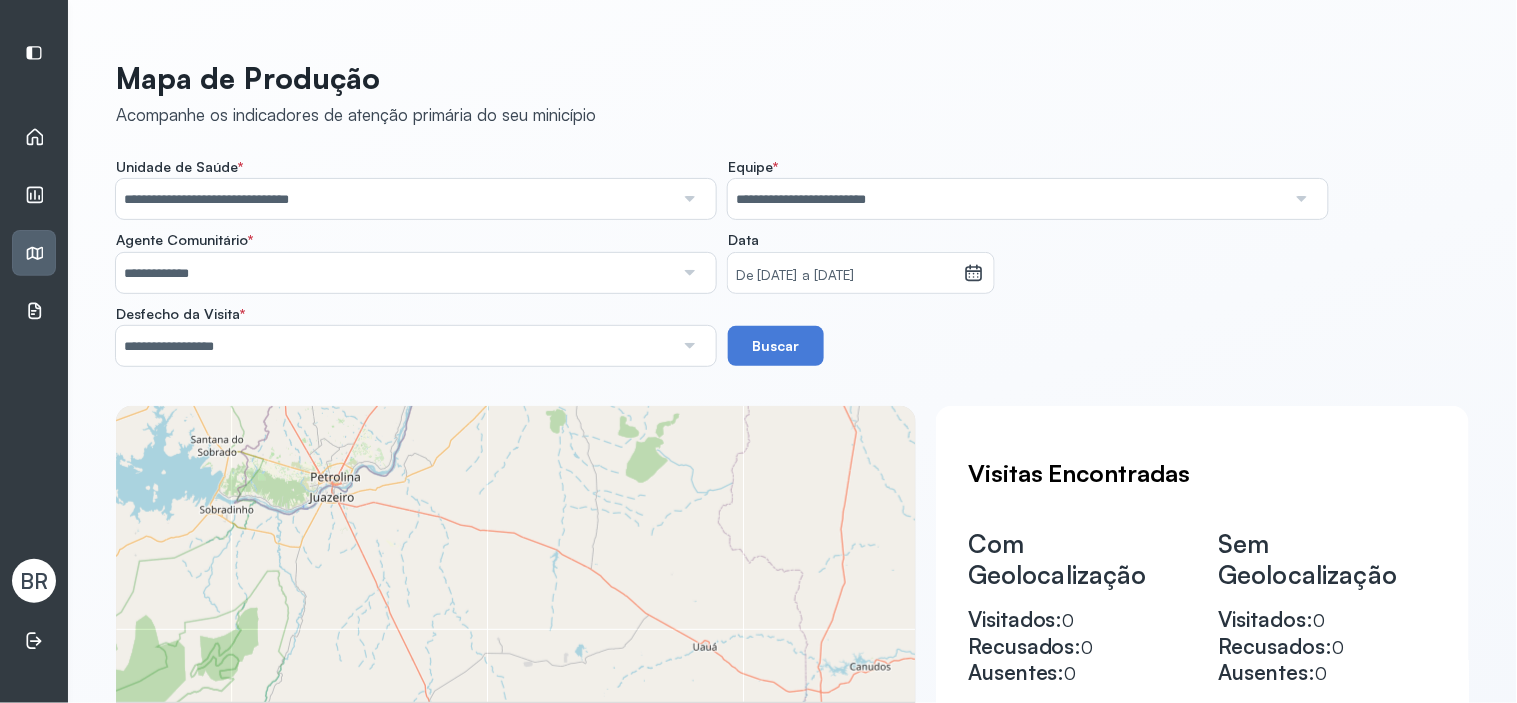 click on "**********" at bounding box center (1007, 199) 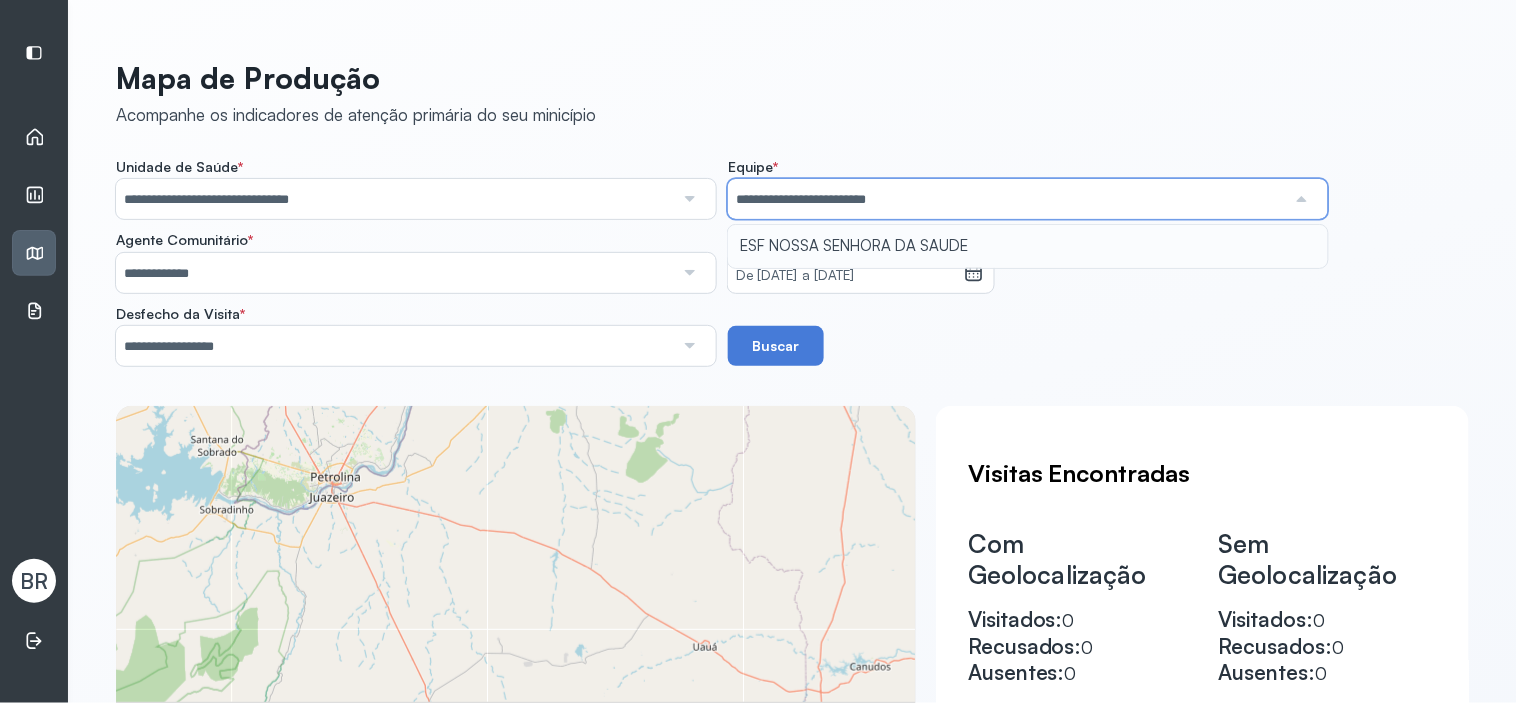 click on "**********" at bounding box center [792, 262] 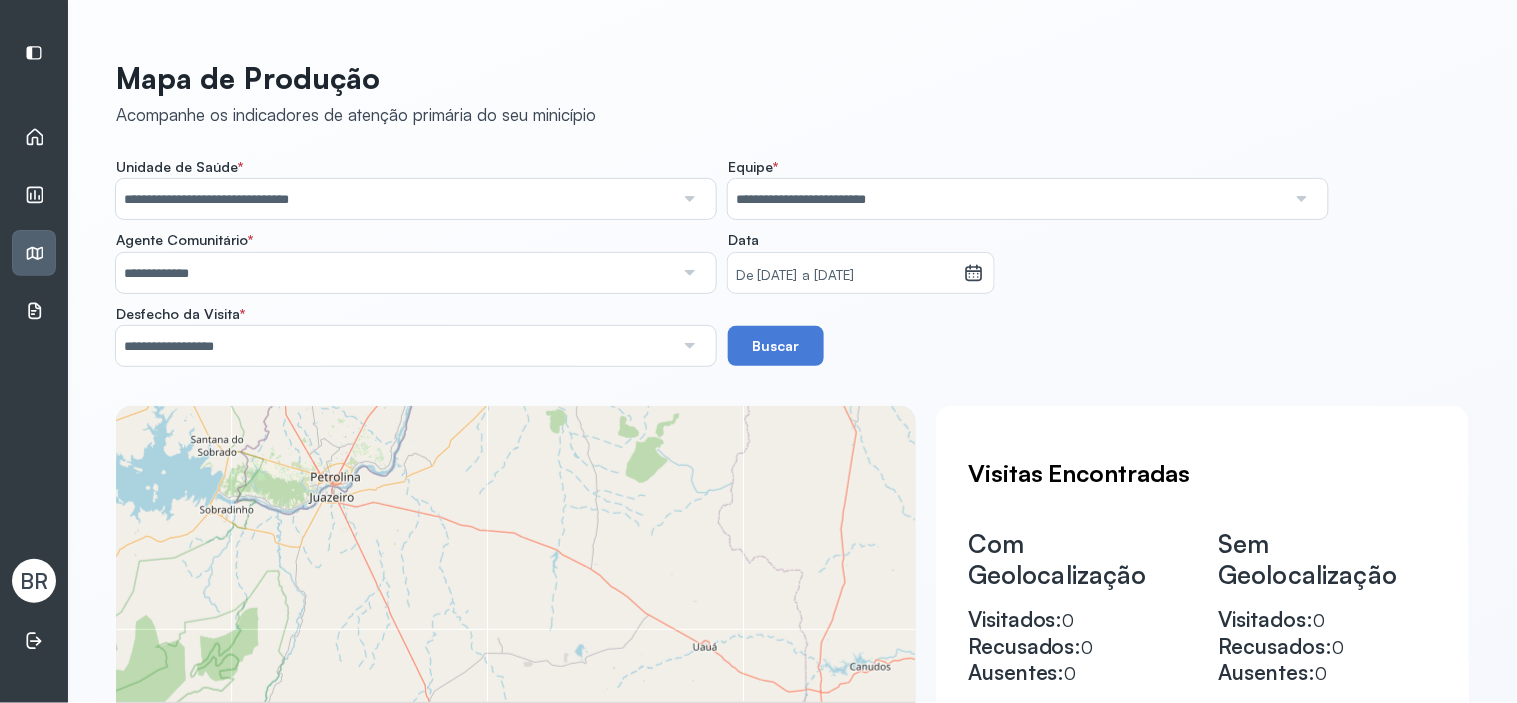 click on "**********" at bounding box center [395, 199] 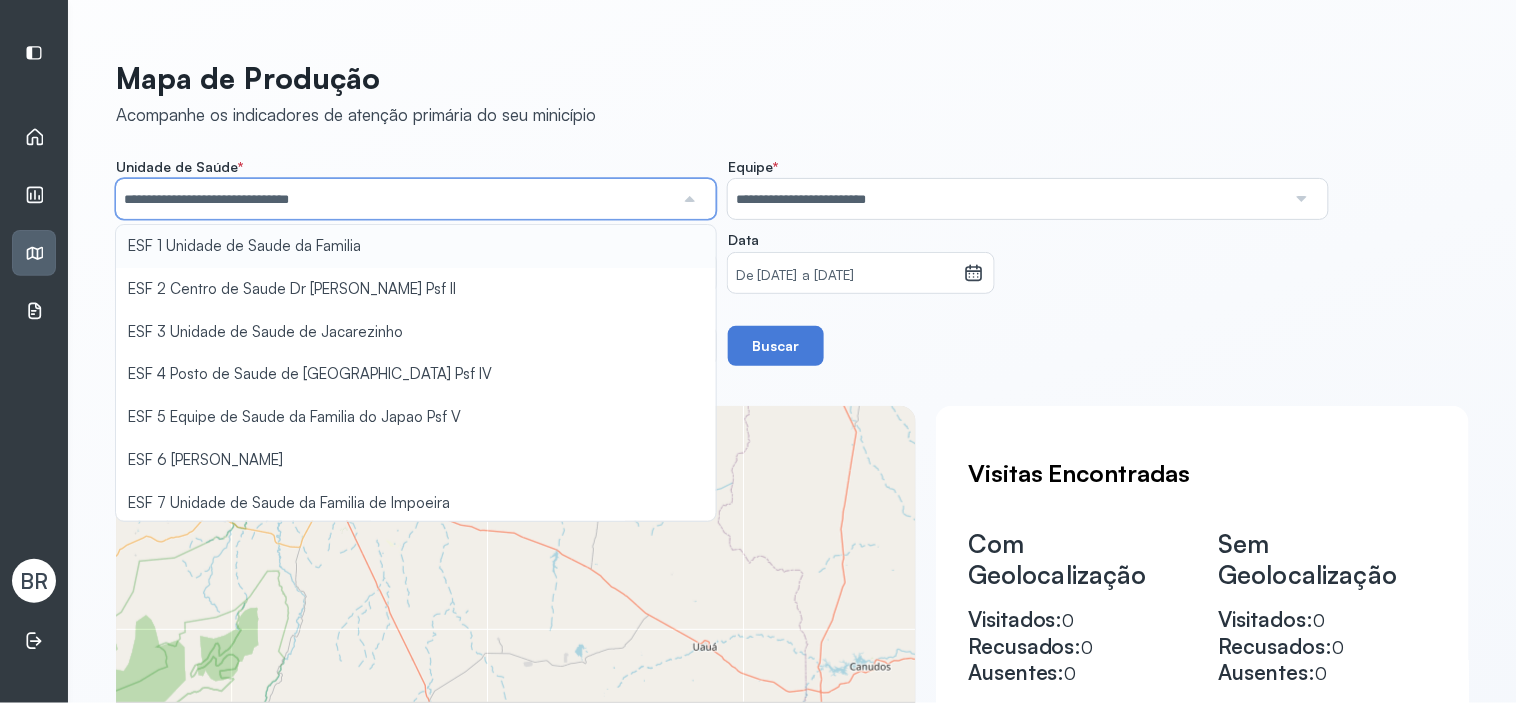 click on "**********" at bounding box center (792, 262) 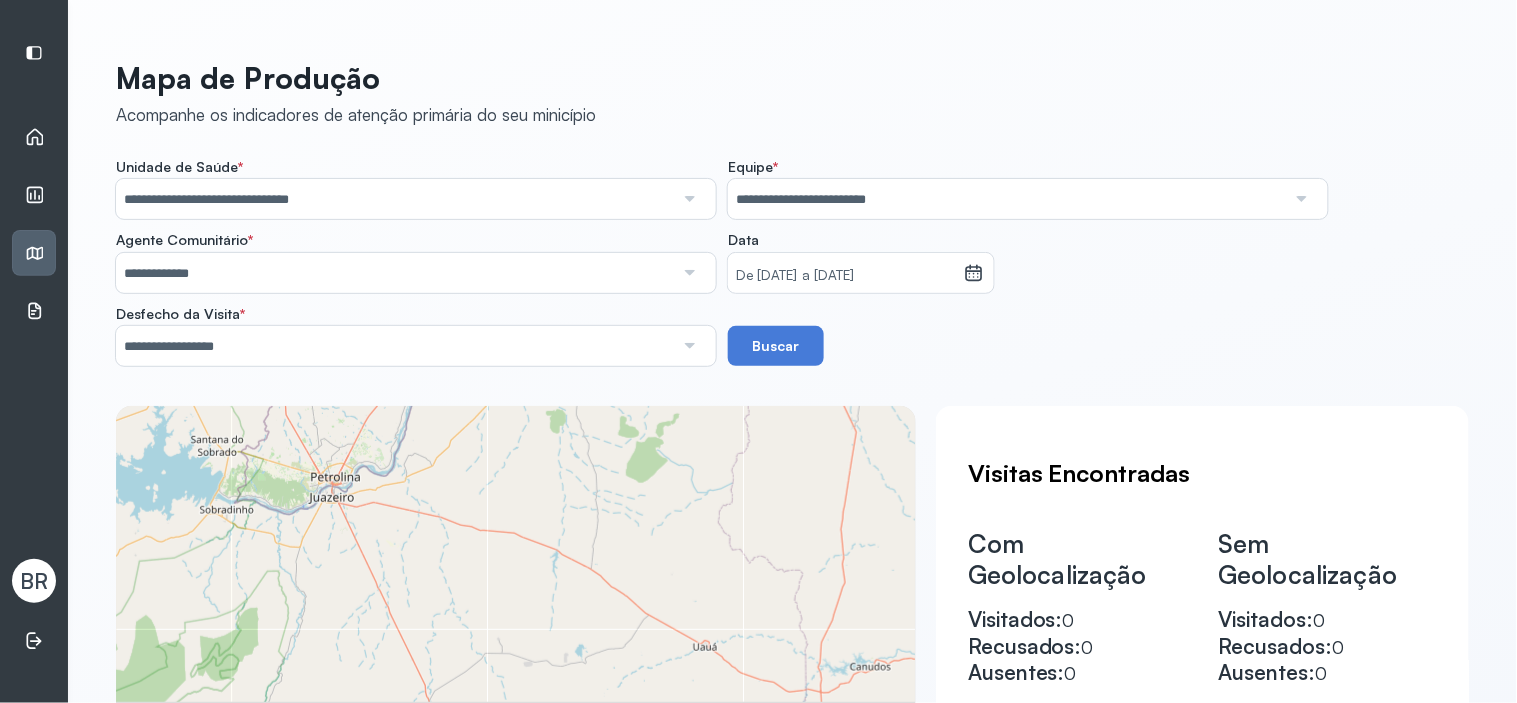 click on "**********" 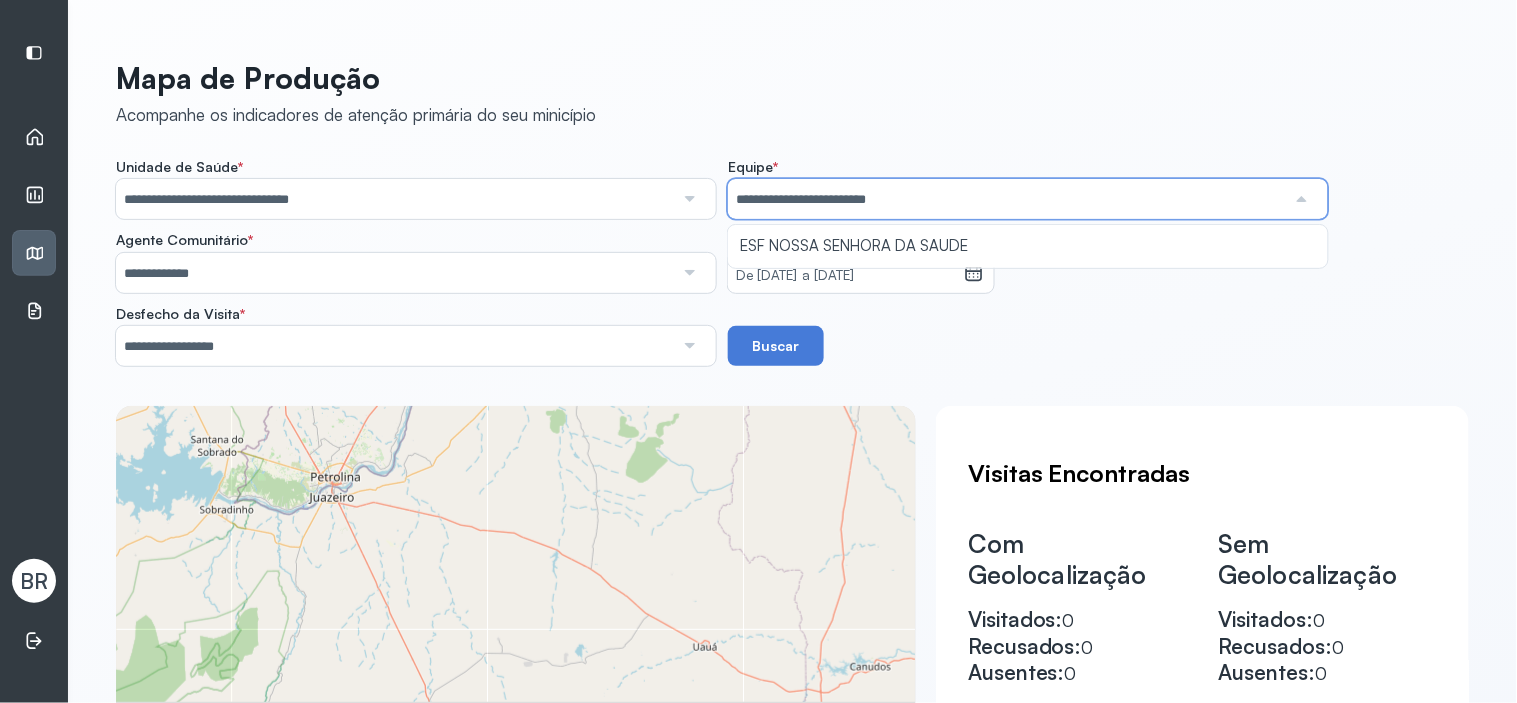 drag, startPoint x: 1232, startPoint y: 318, endPoint x: 1140, endPoint y: 321, distance: 92.0489 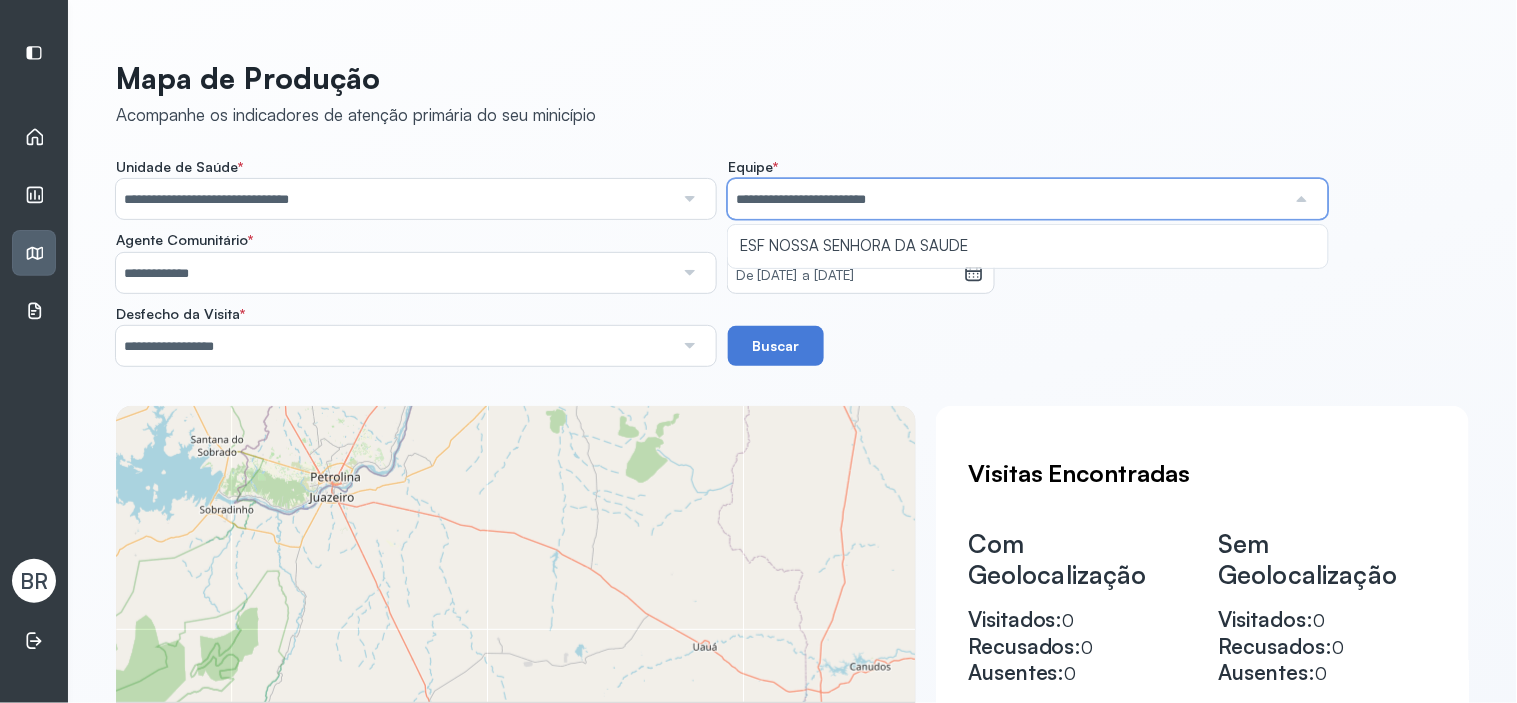 click on "**********" at bounding box center (792, 262) 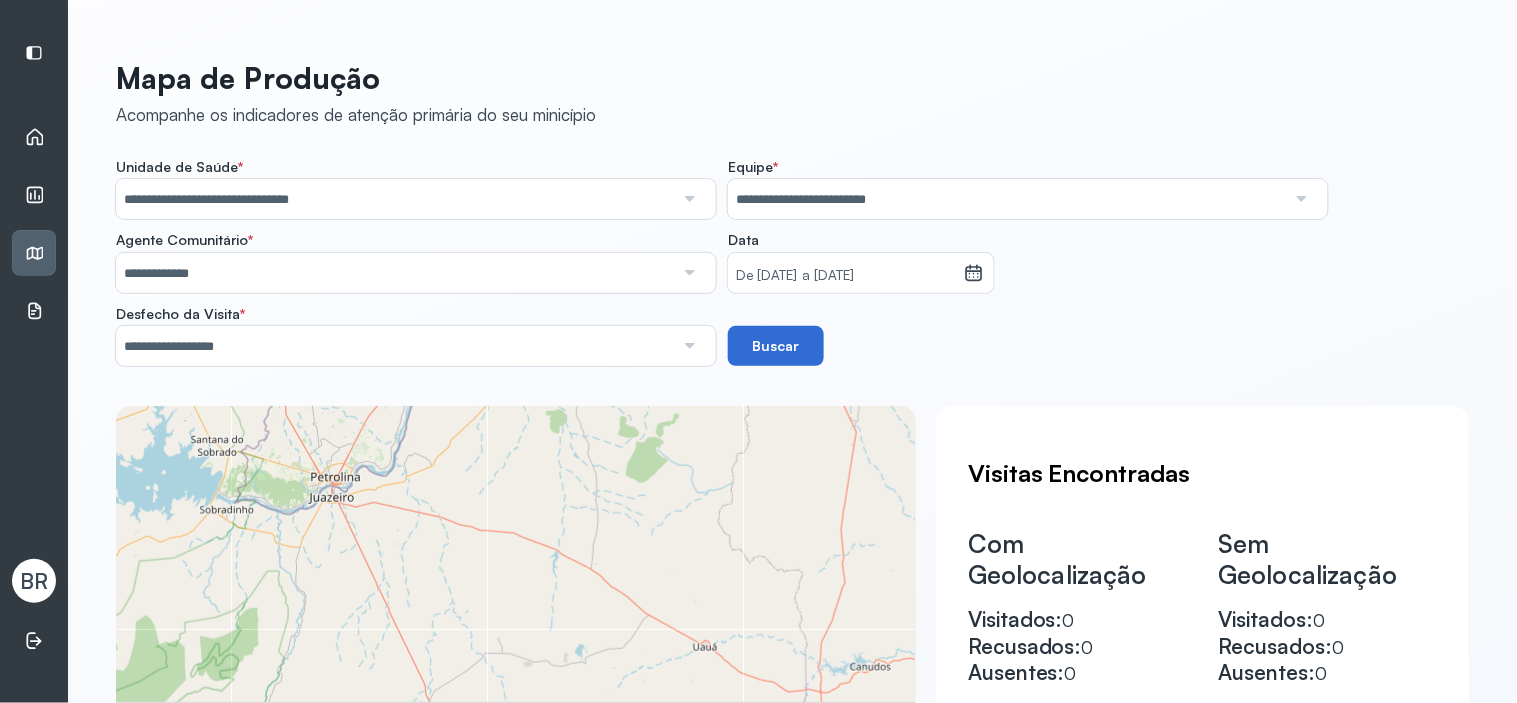 click on "Buscar" at bounding box center [776, 346] 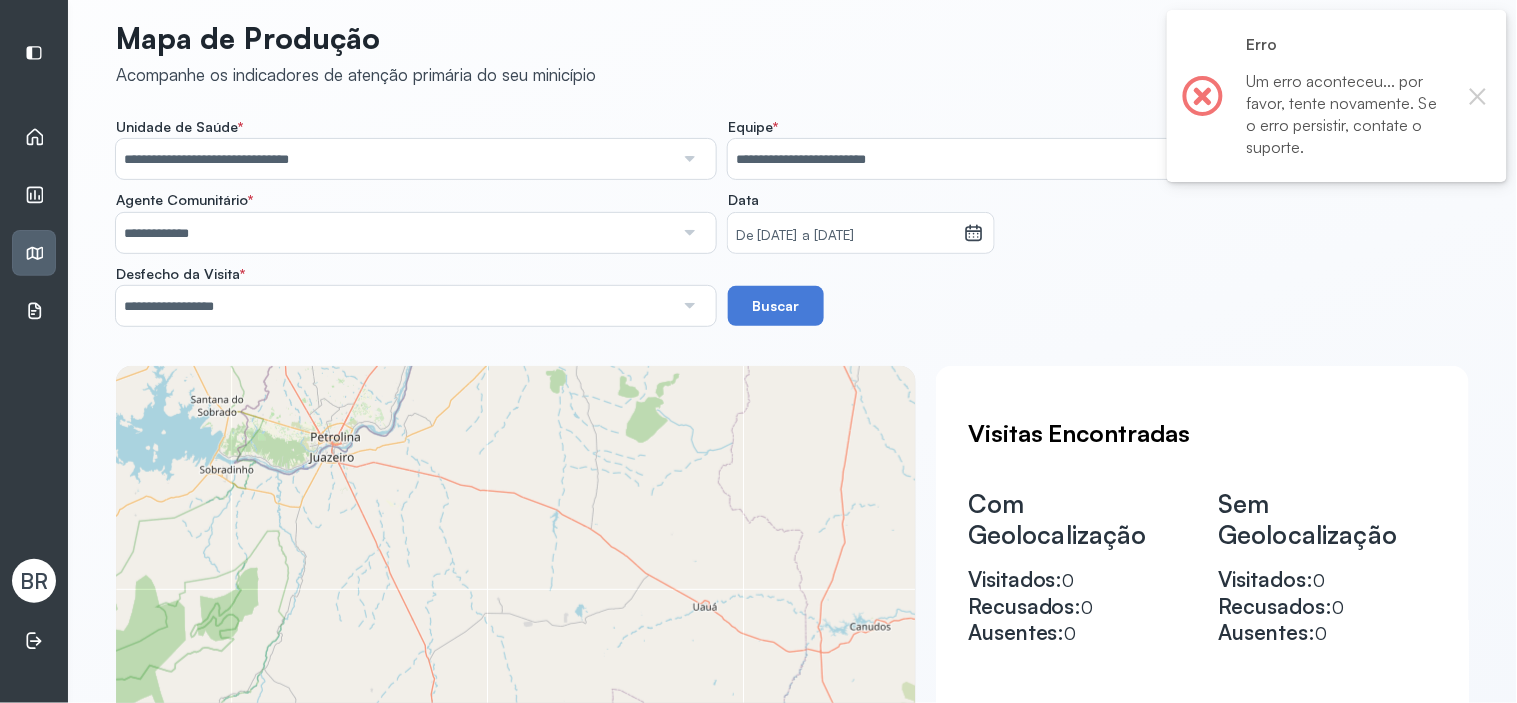 scroll, scrollTop: 111, scrollLeft: 0, axis: vertical 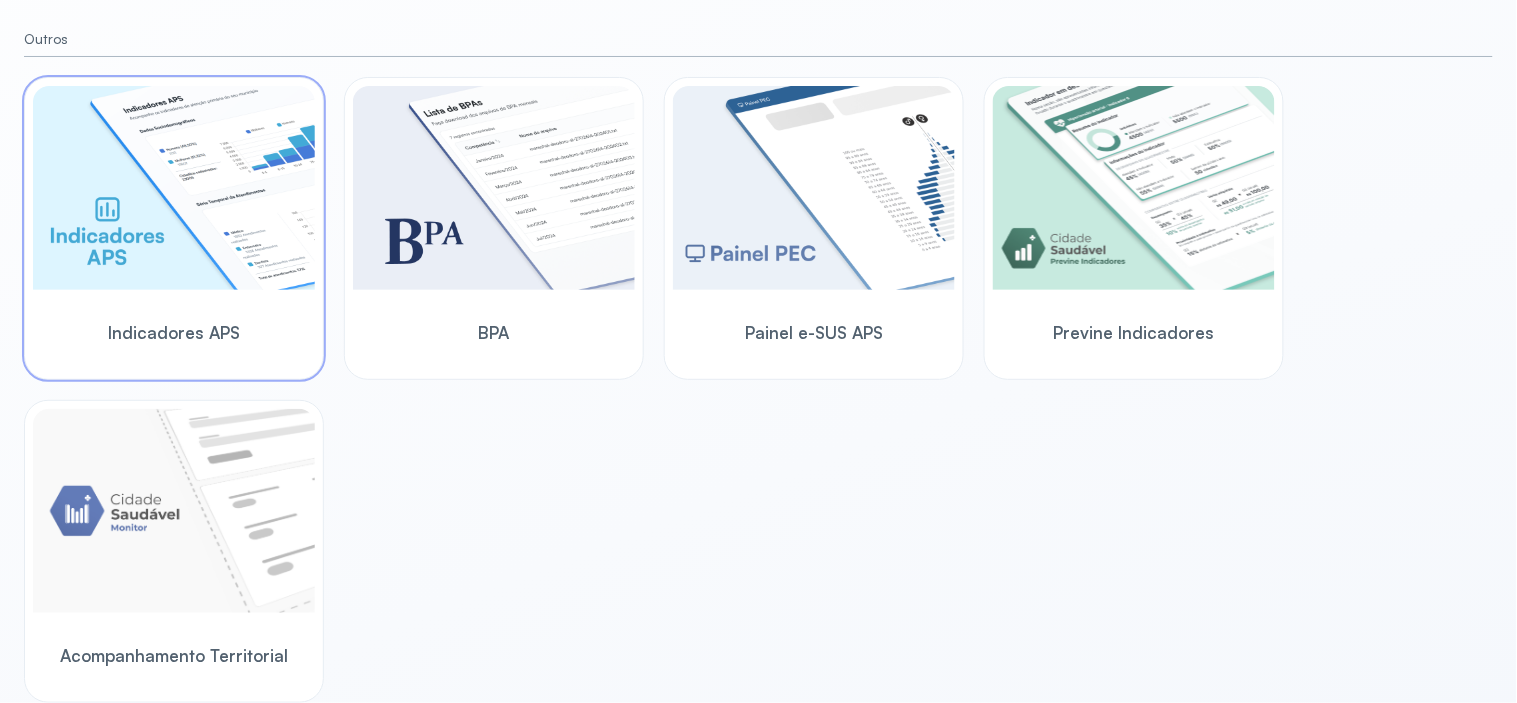 click at bounding box center (174, 188) 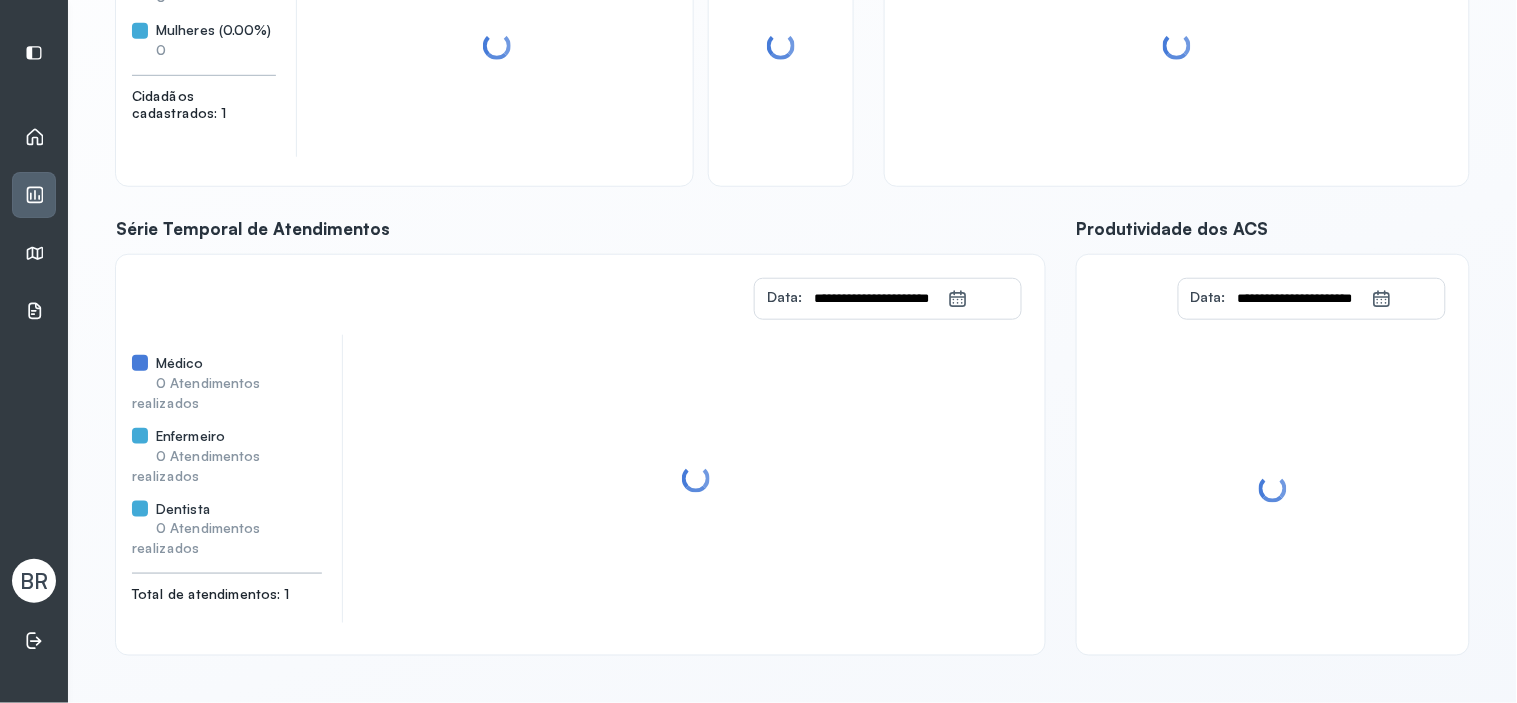 scroll, scrollTop: 296, scrollLeft: 0, axis: vertical 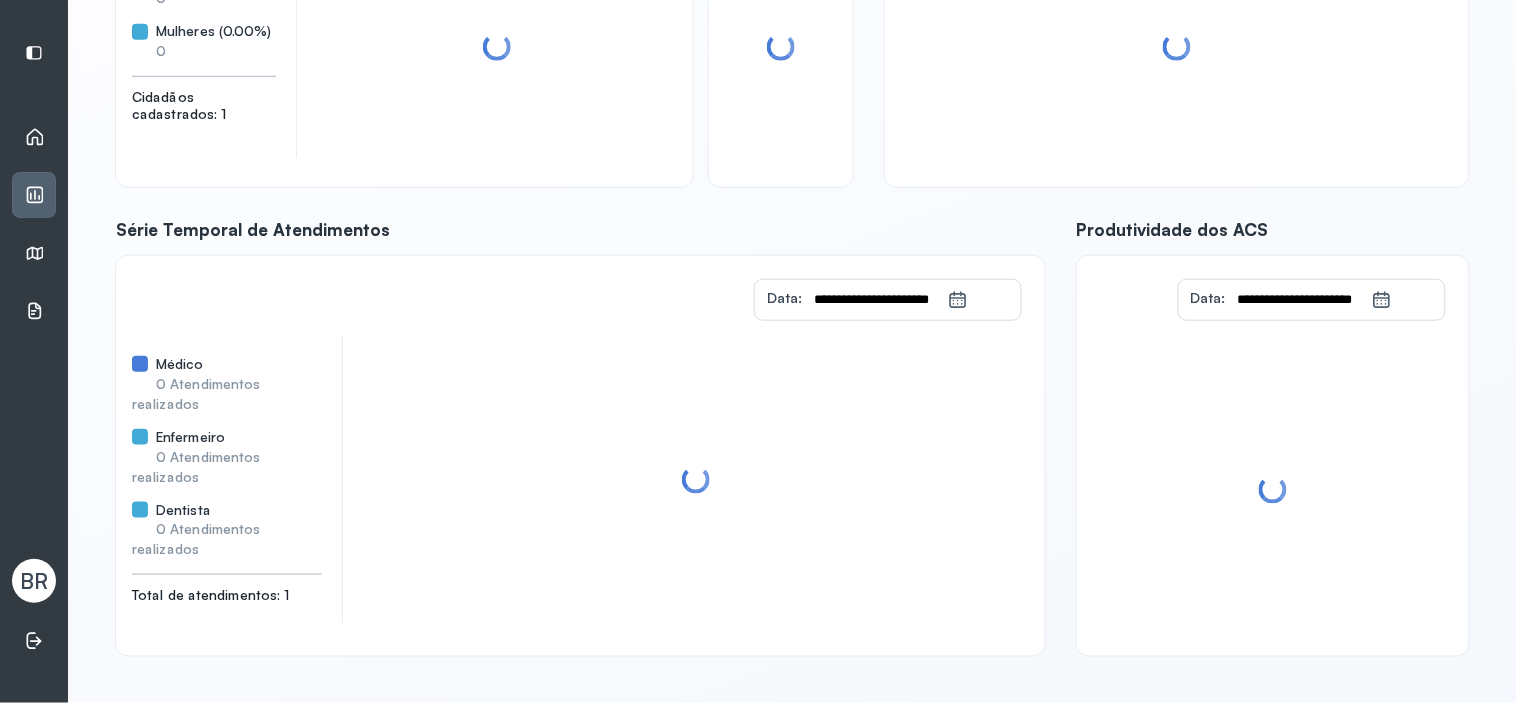 click on "Início Indicadores APS Mapas de produção Capitação Ponderada BR" at bounding box center [34, 351] 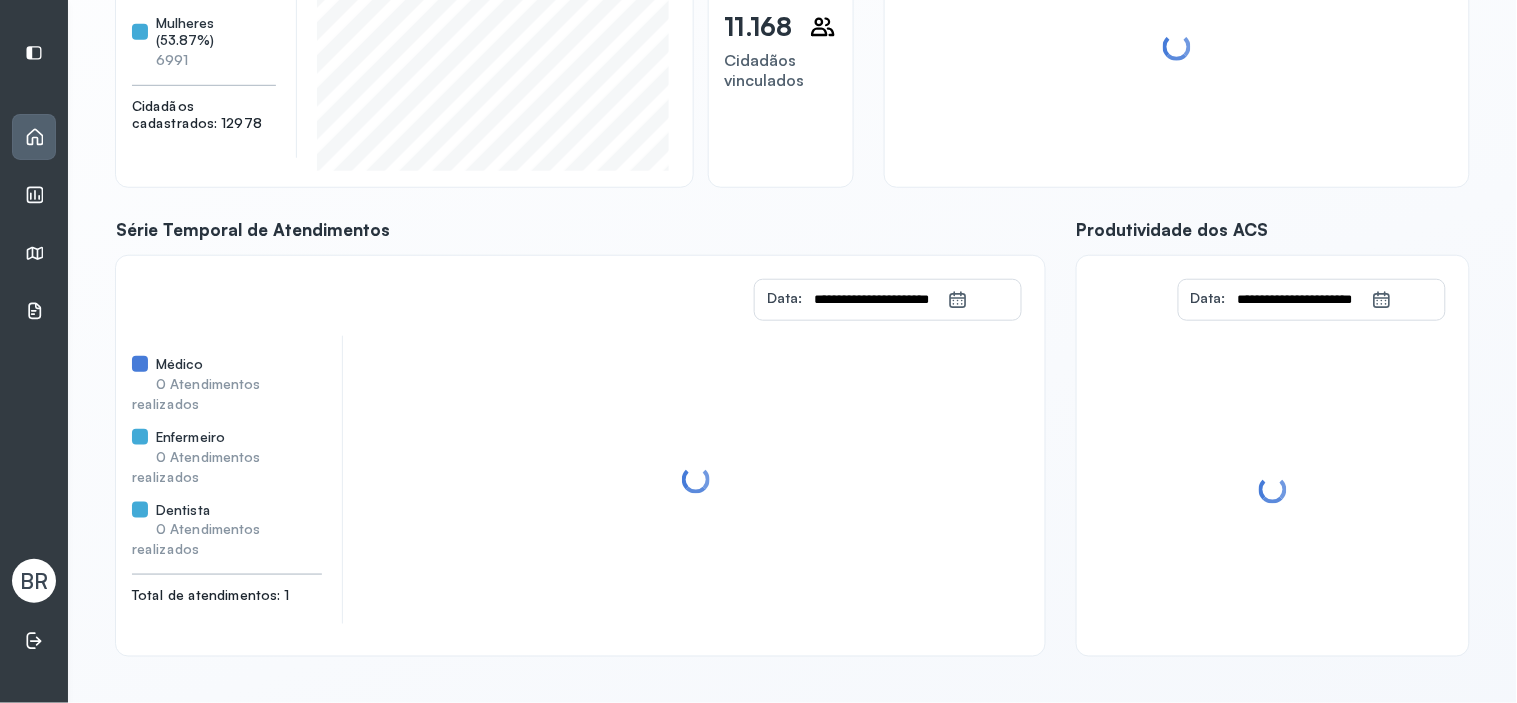 click 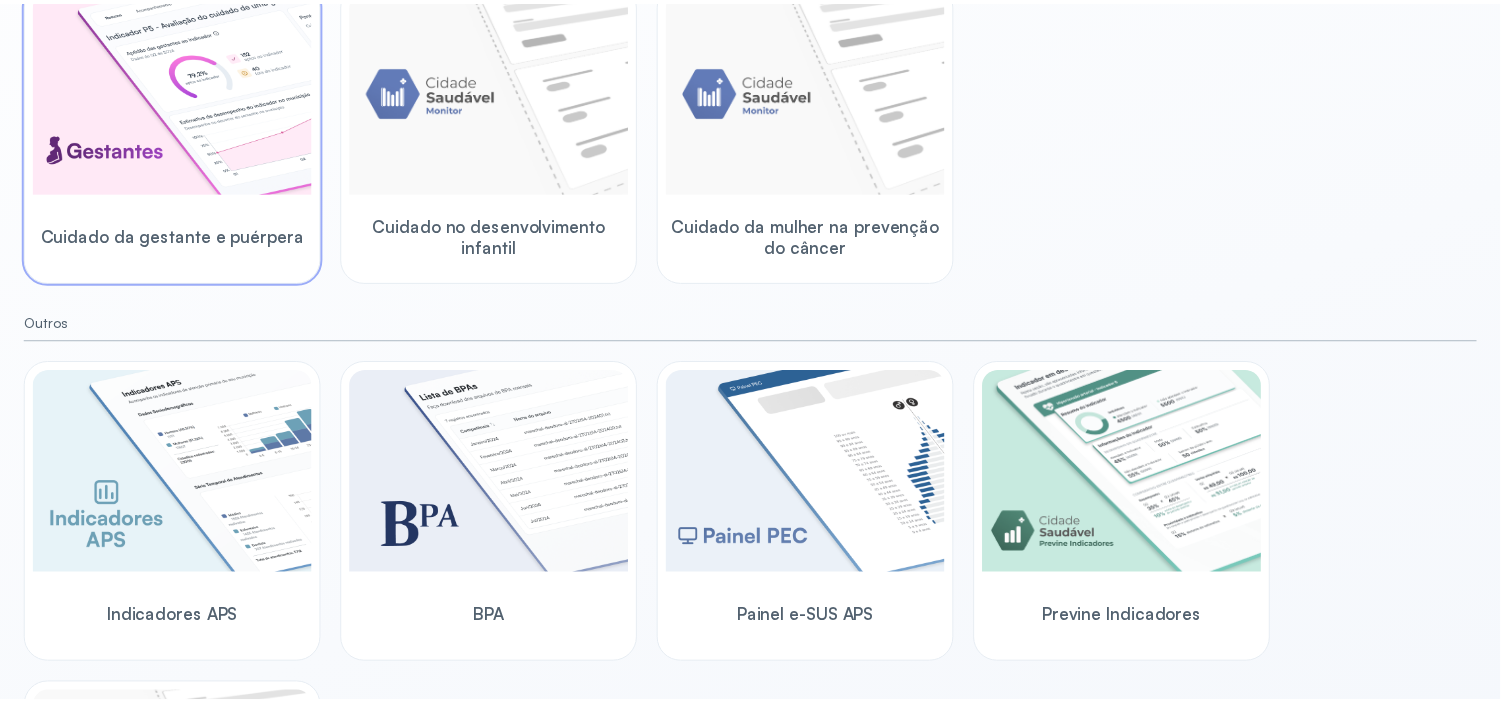 scroll, scrollTop: 0, scrollLeft: 0, axis: both 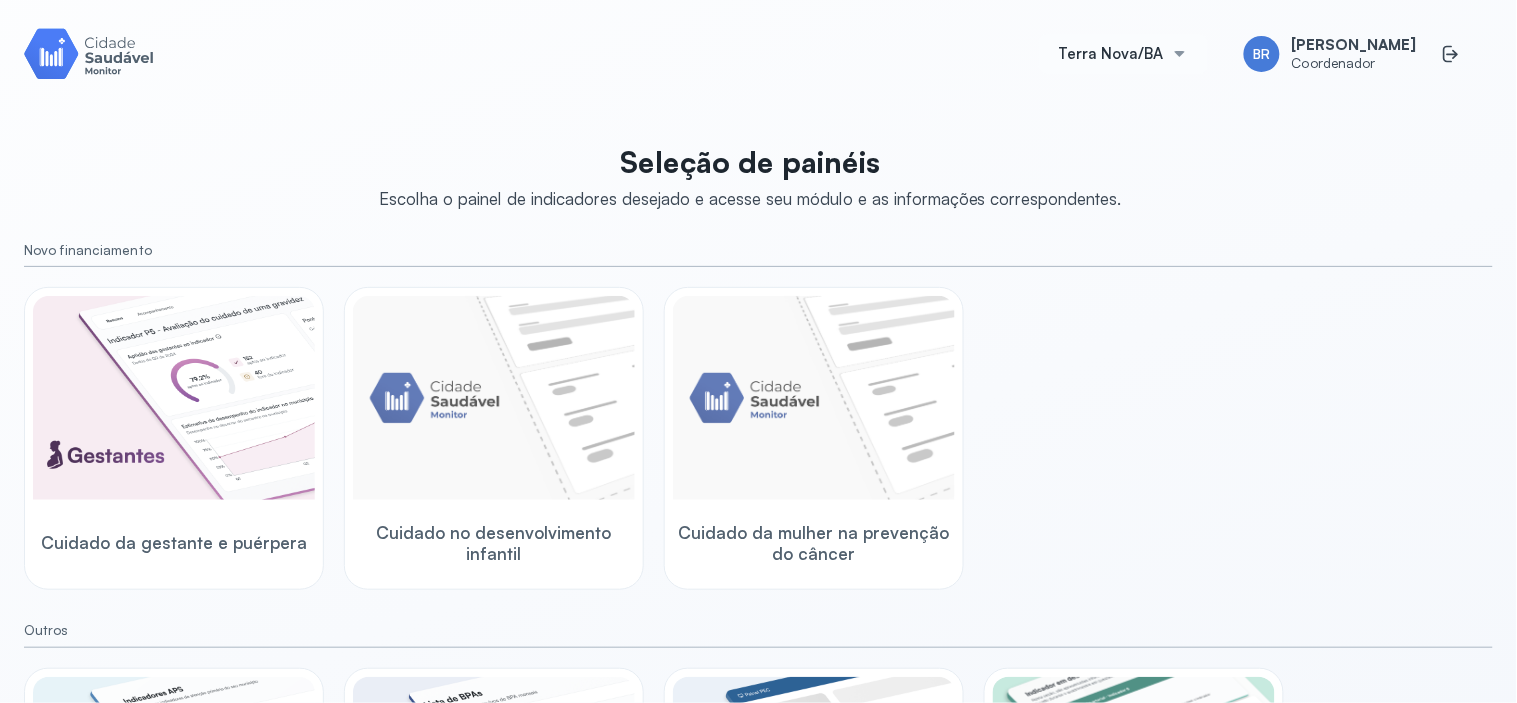 click on "Terra Nova/BA BR Bruno Rusciolelli Coordenador" at bounding box center (1266, 54) 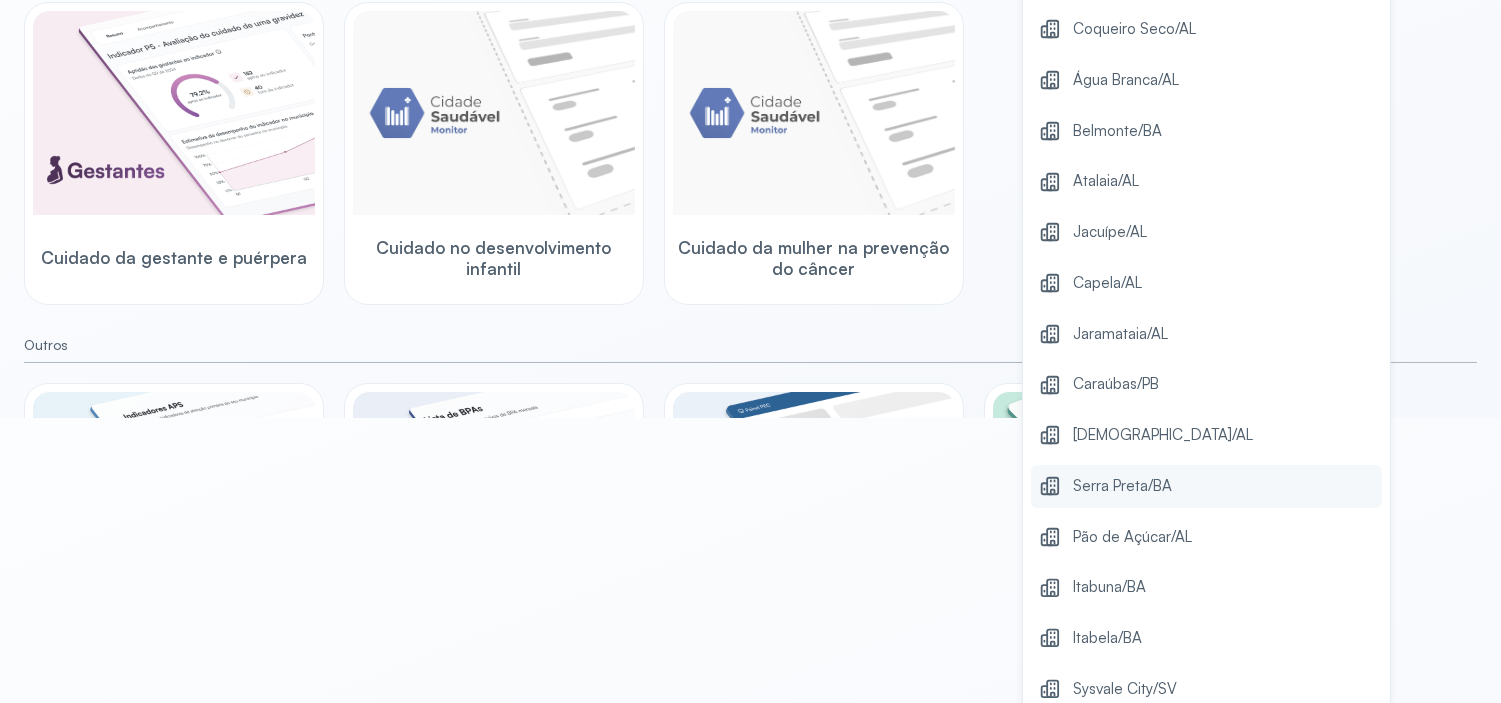 scroll, scrollTop: 298, scrollLeft: 0, axis: vertical 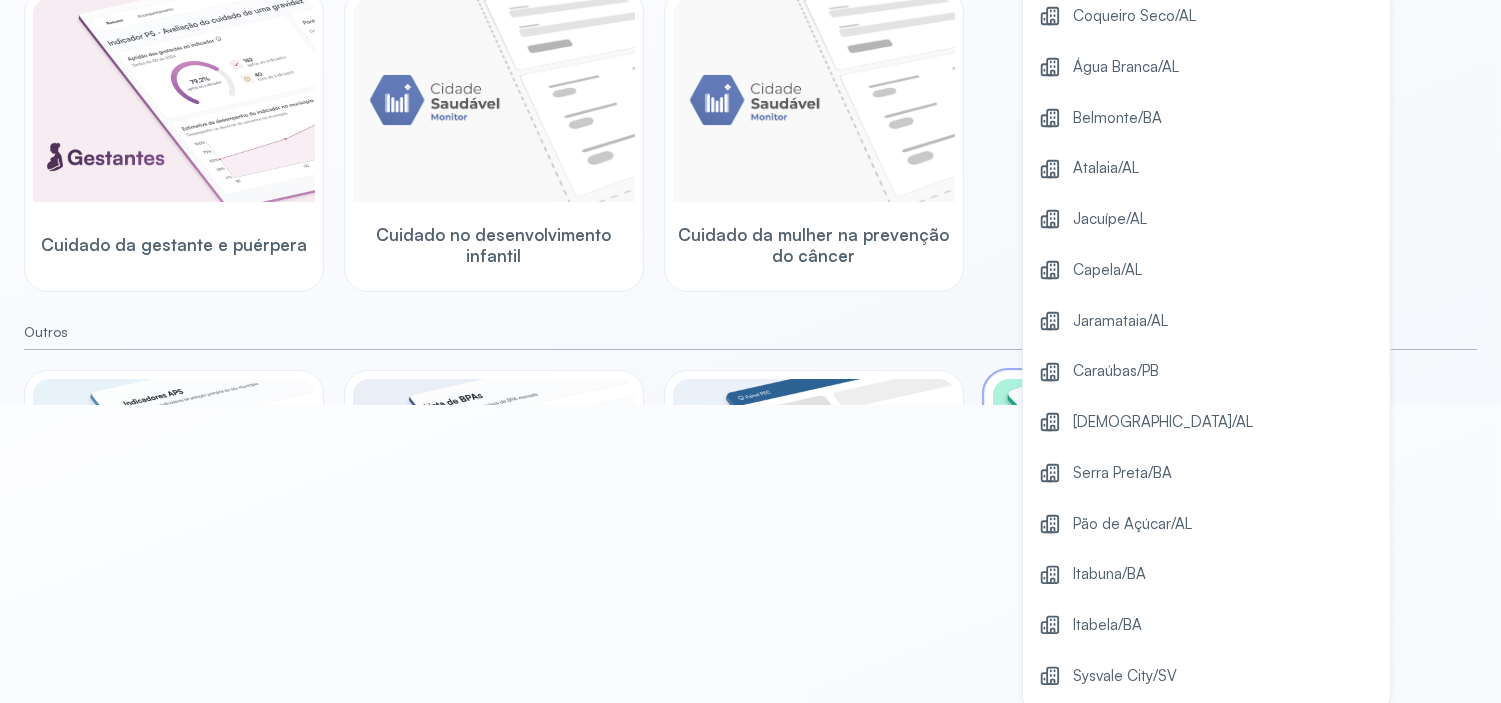 click on "Pão de Açúcar/AL" at bounding box center (1132, 524) 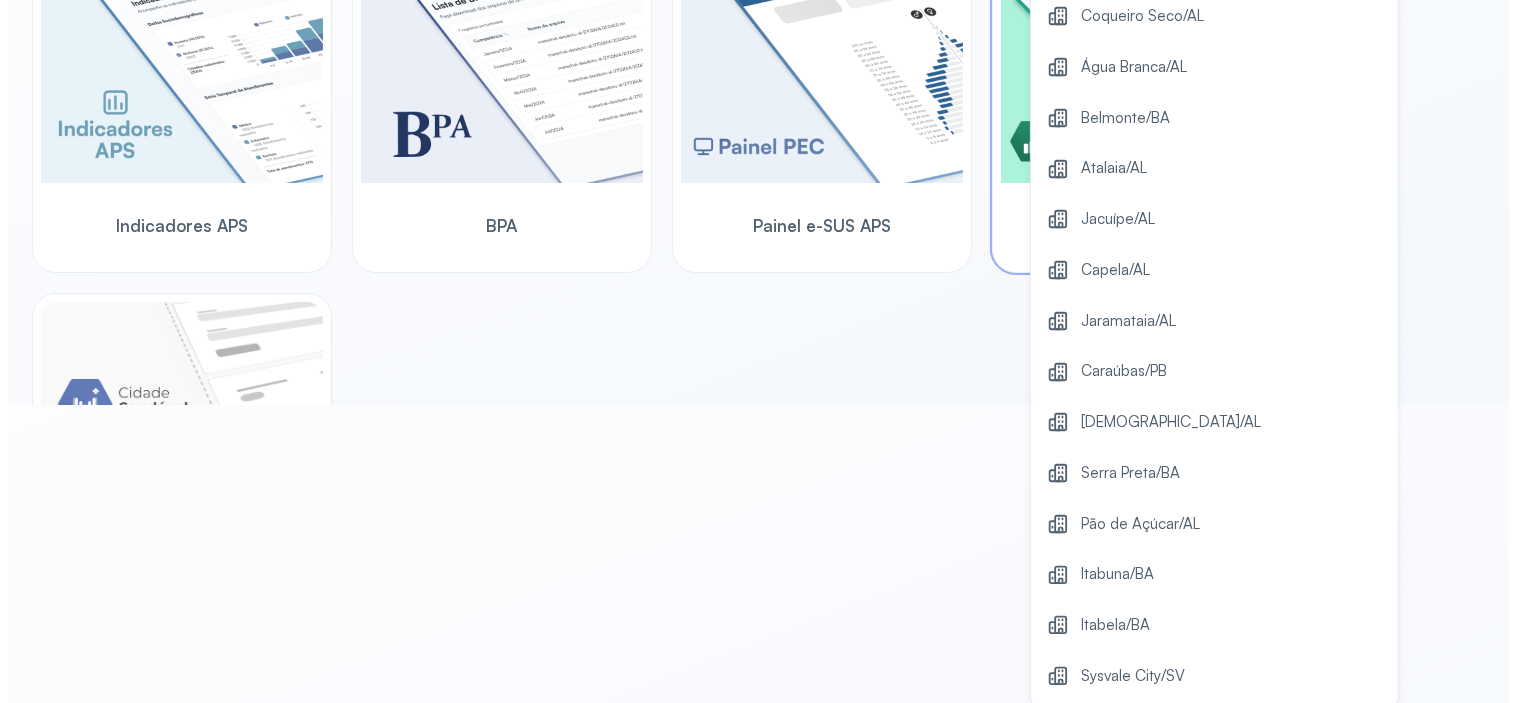 scroll, scrollTop: 0, scrollLeft: 0, axis: both 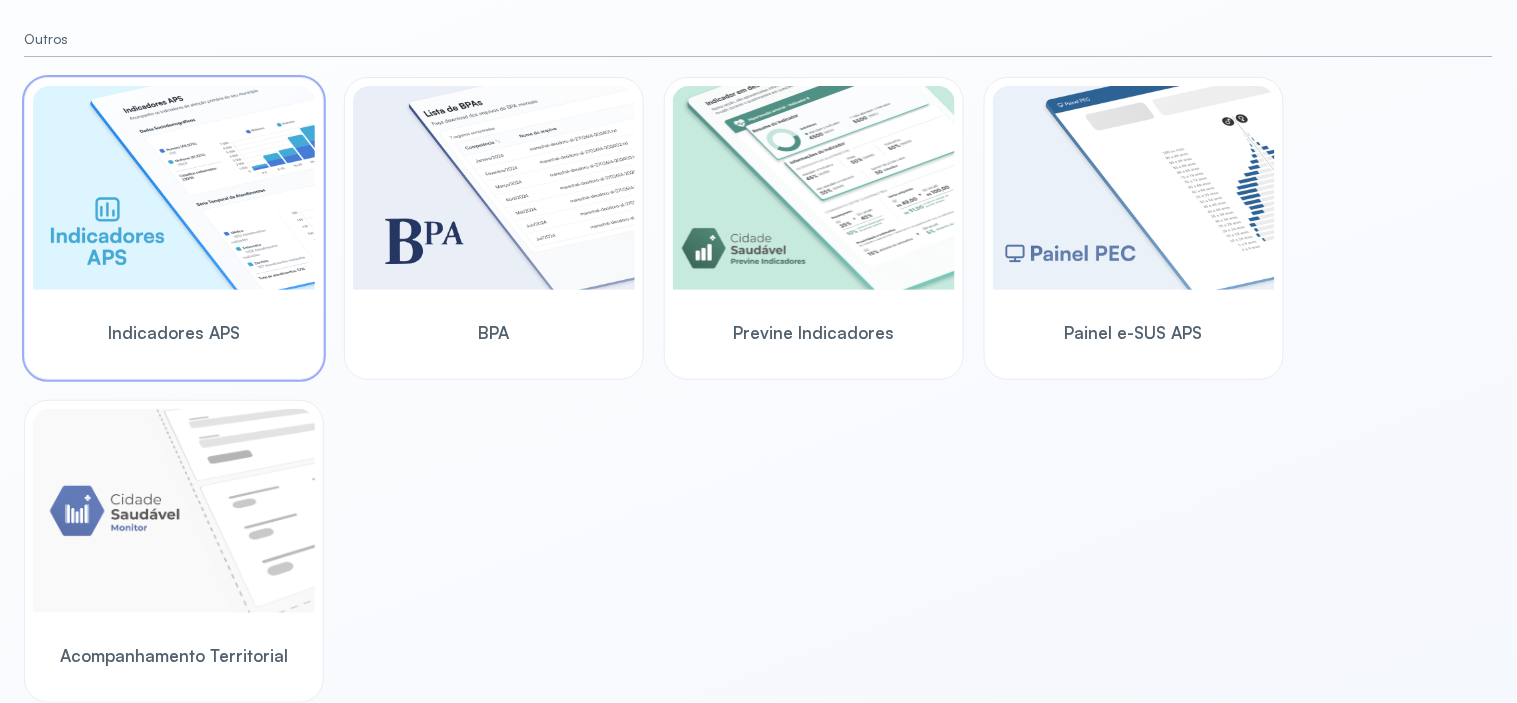 click at bounding box center [174, 188] 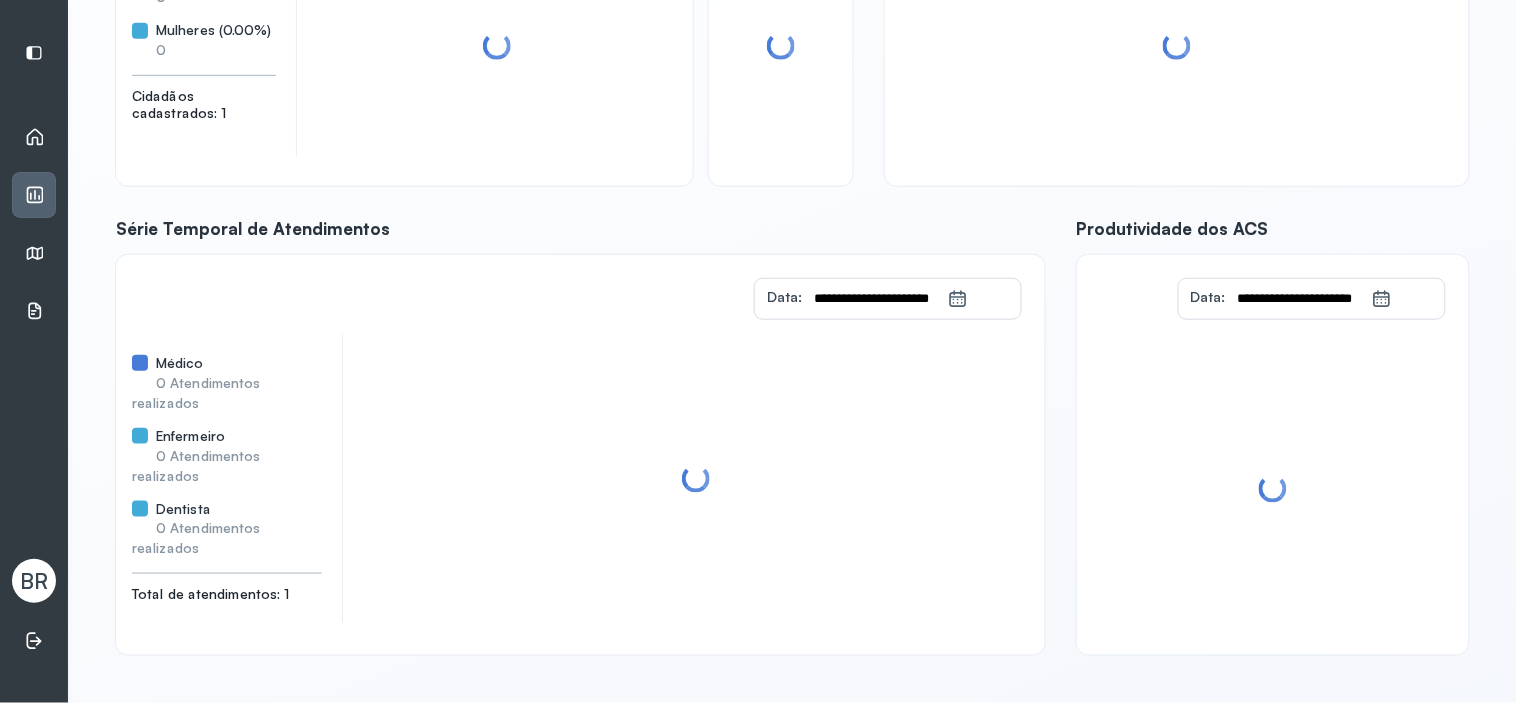 scroll, scrollTop: 296, scrollLeft: 0, axis: vertical 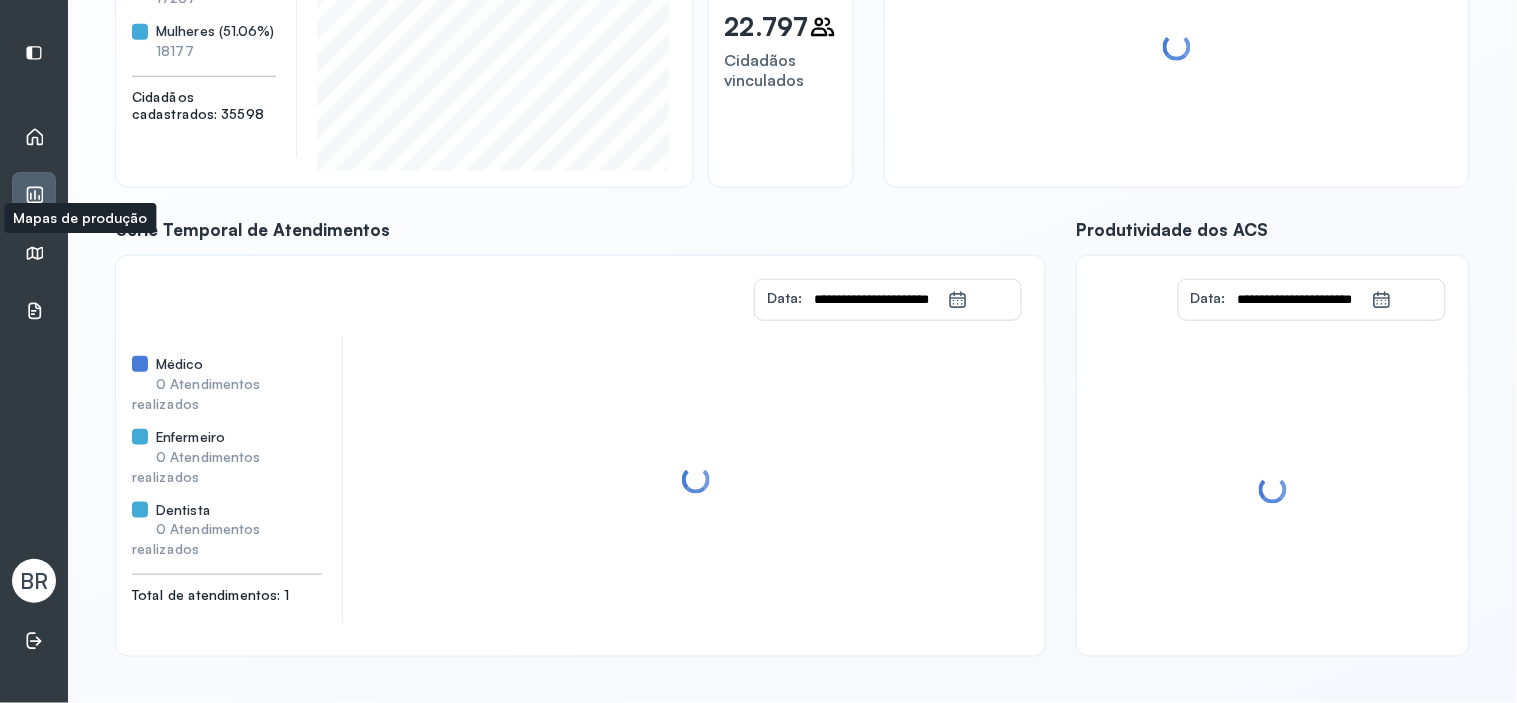 click 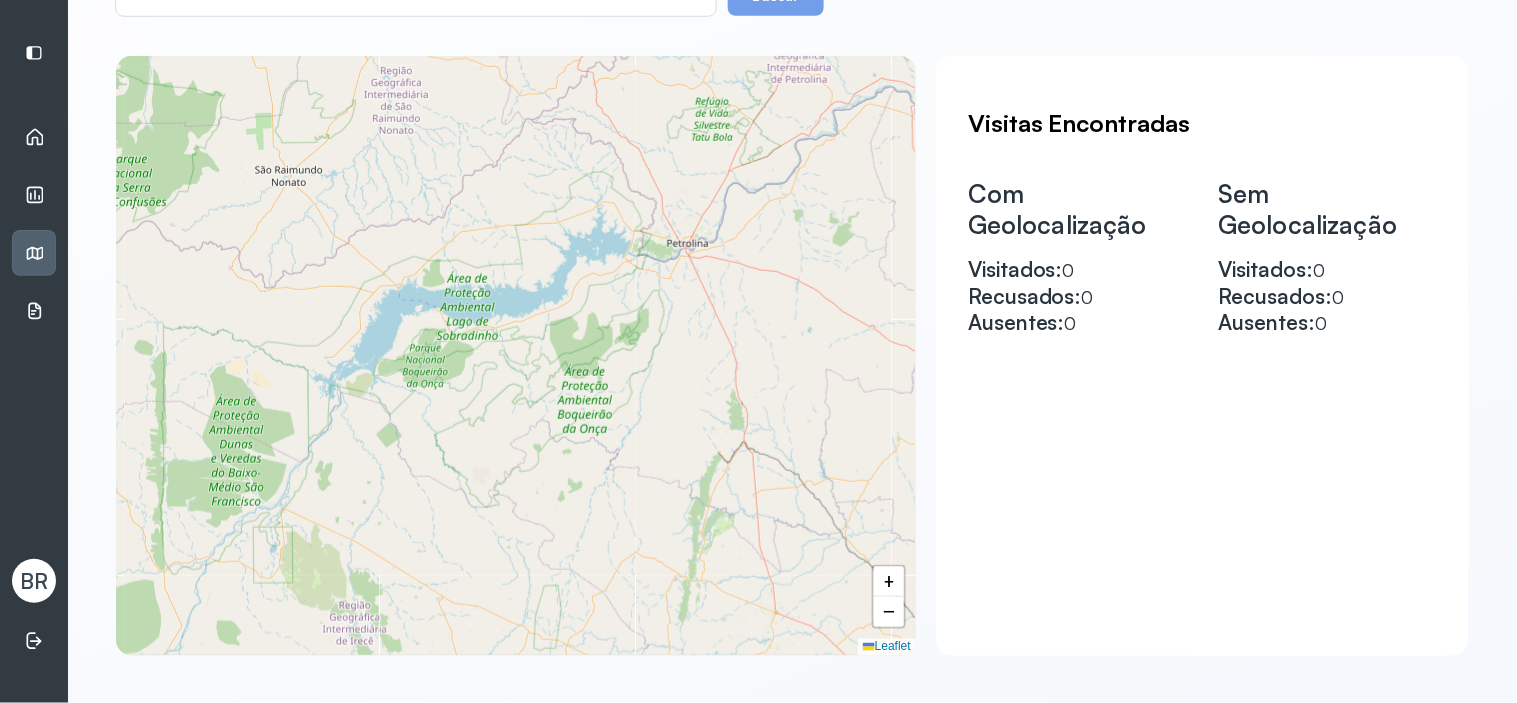scroll, scrollTop: 16, scrollLeft: 0, axis: vertical 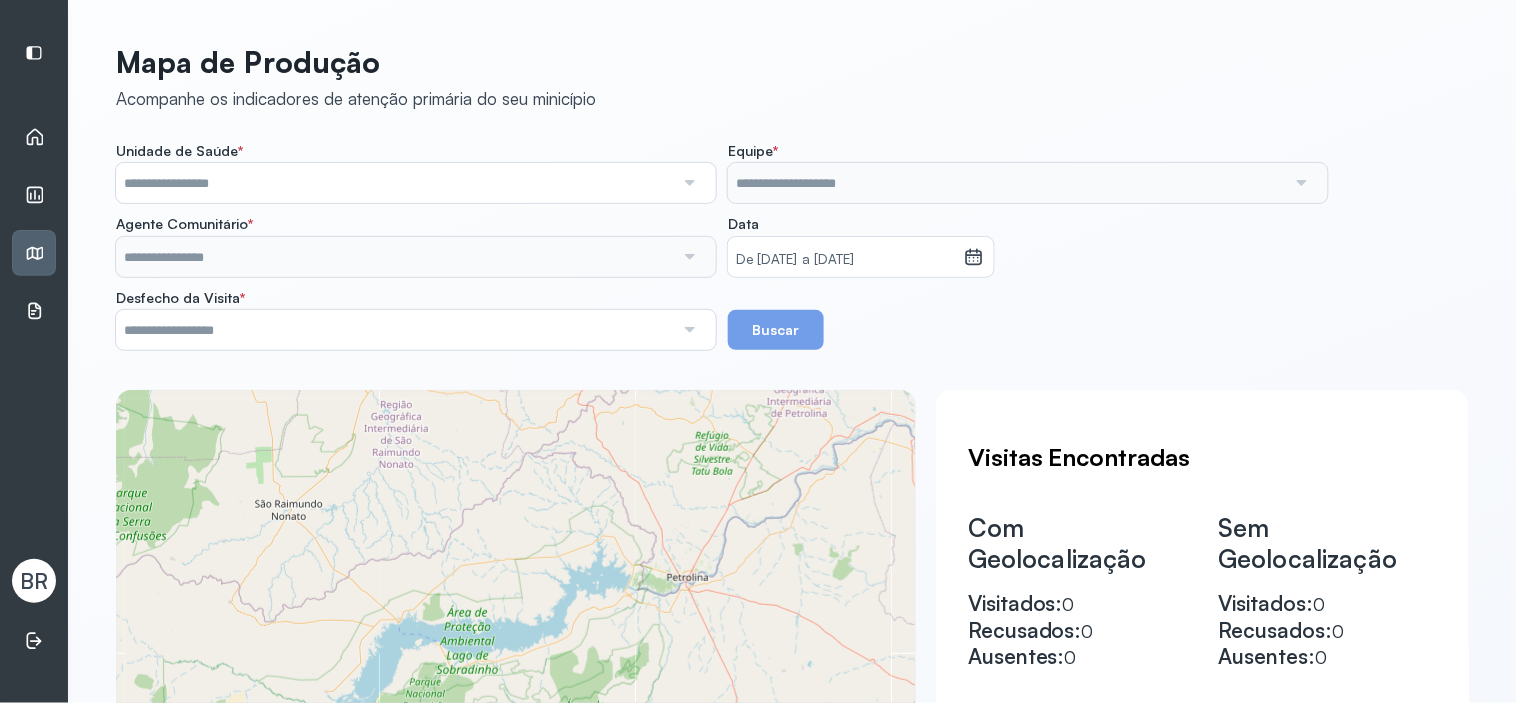 click 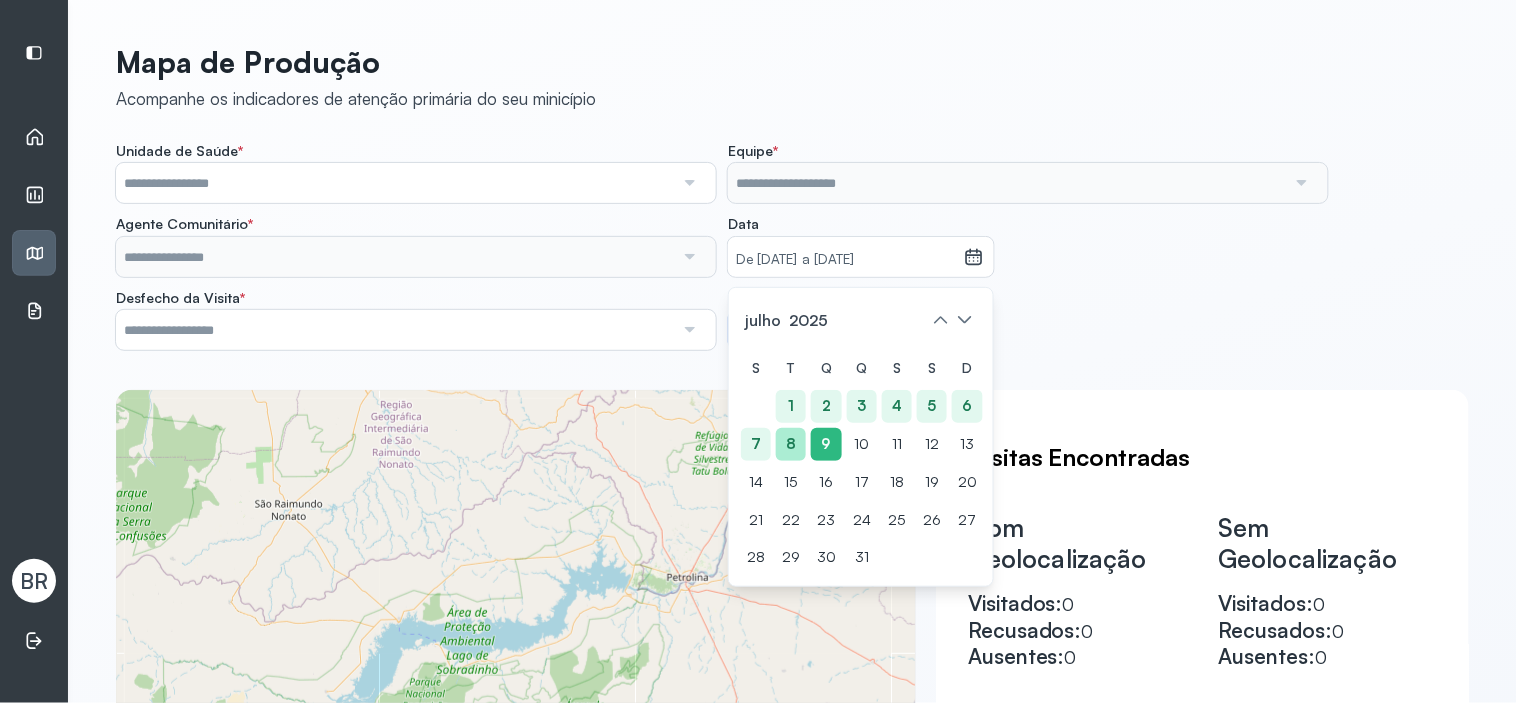 click on "8" 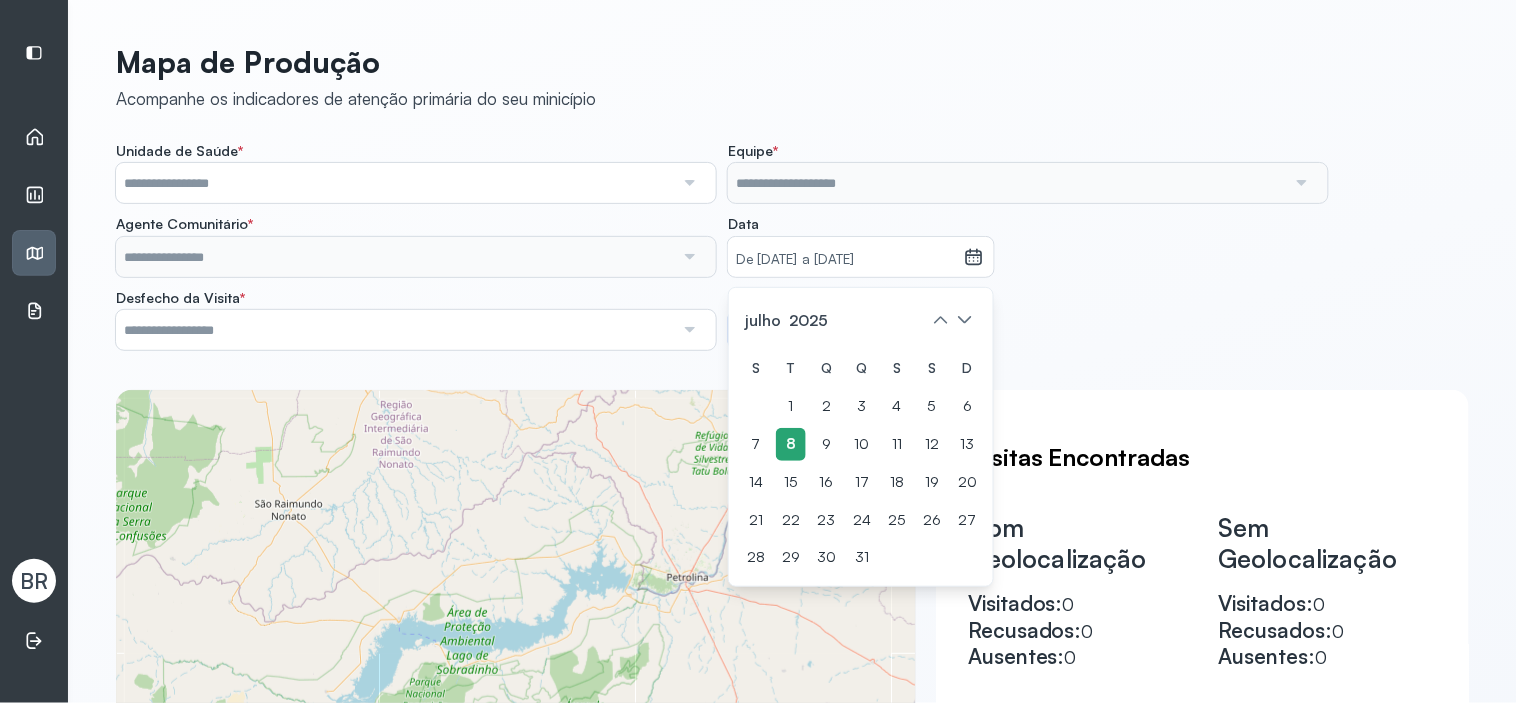 click on "8" 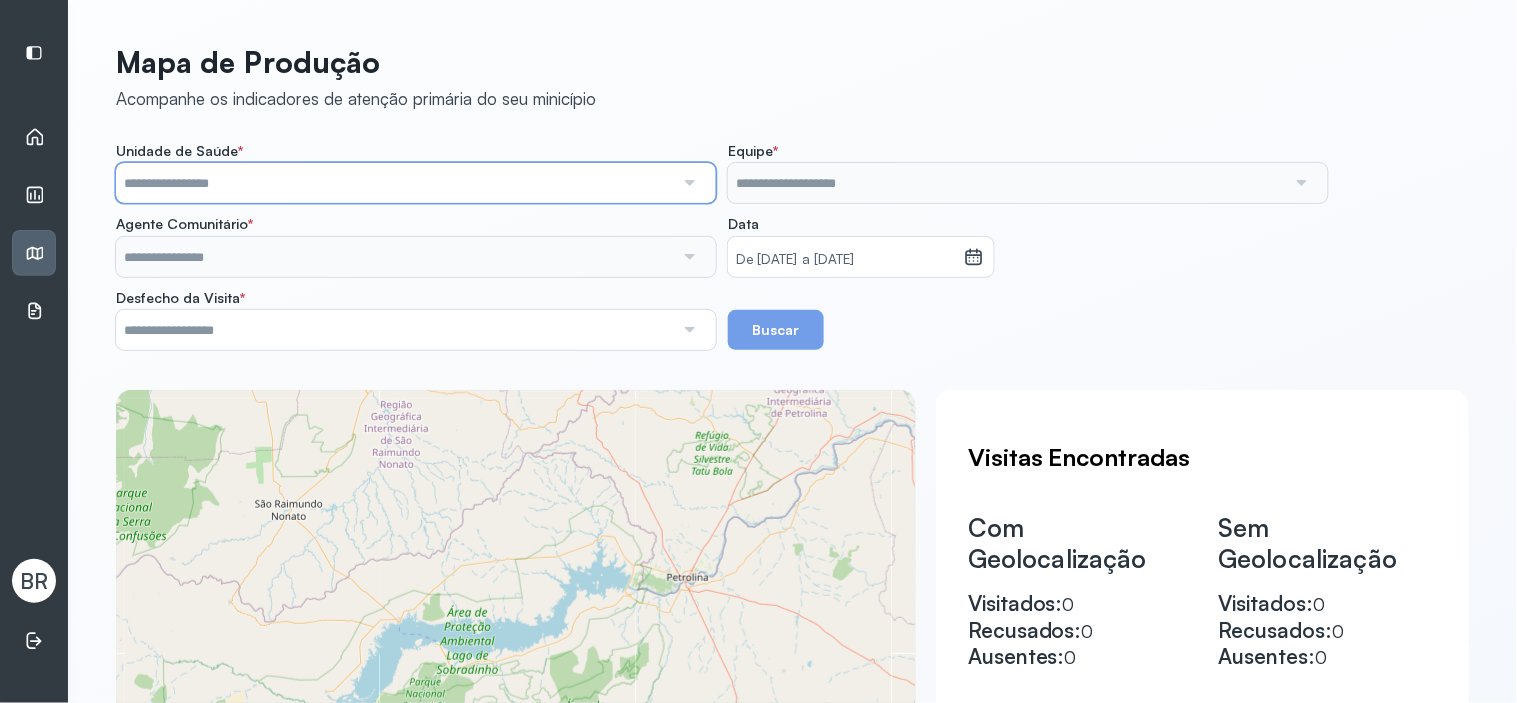 click at bounding box center (395, 183) 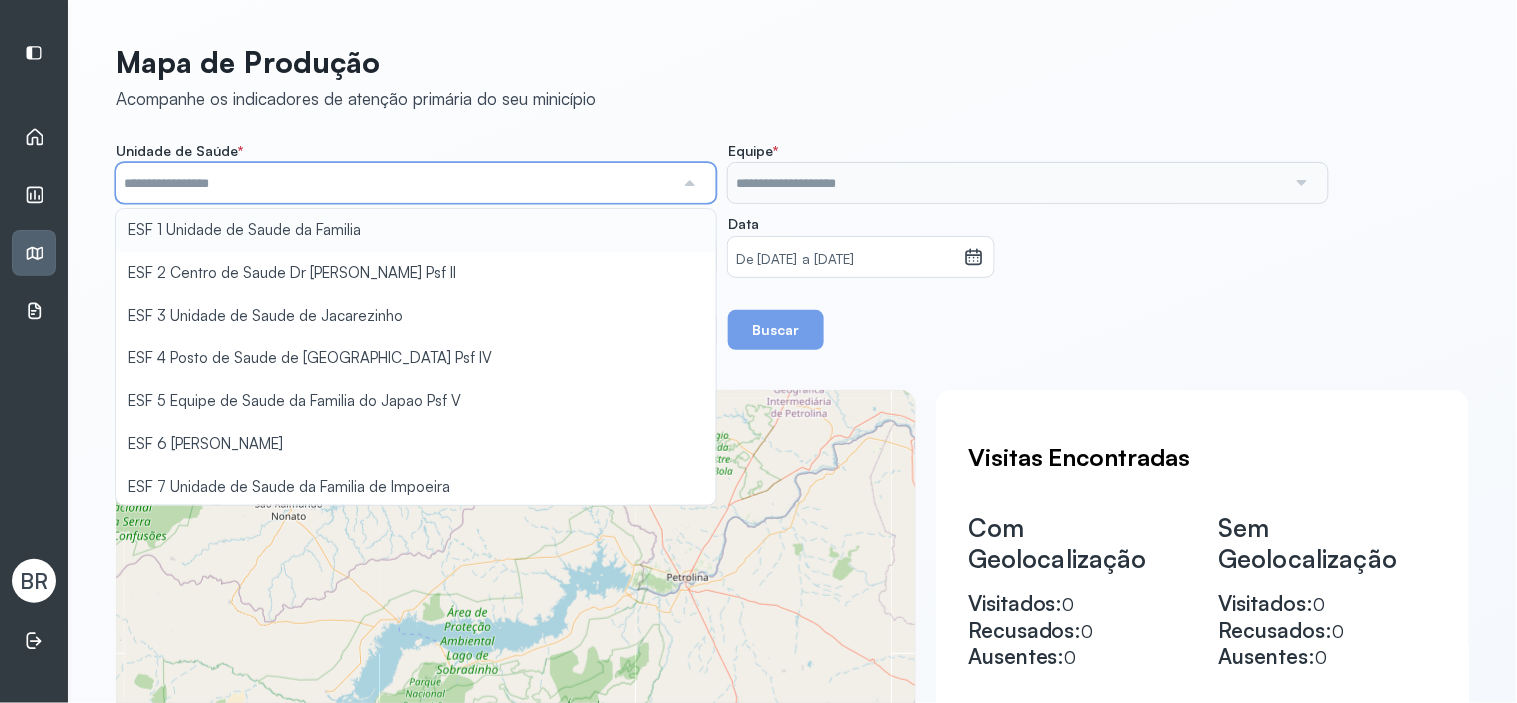 type on "**********" 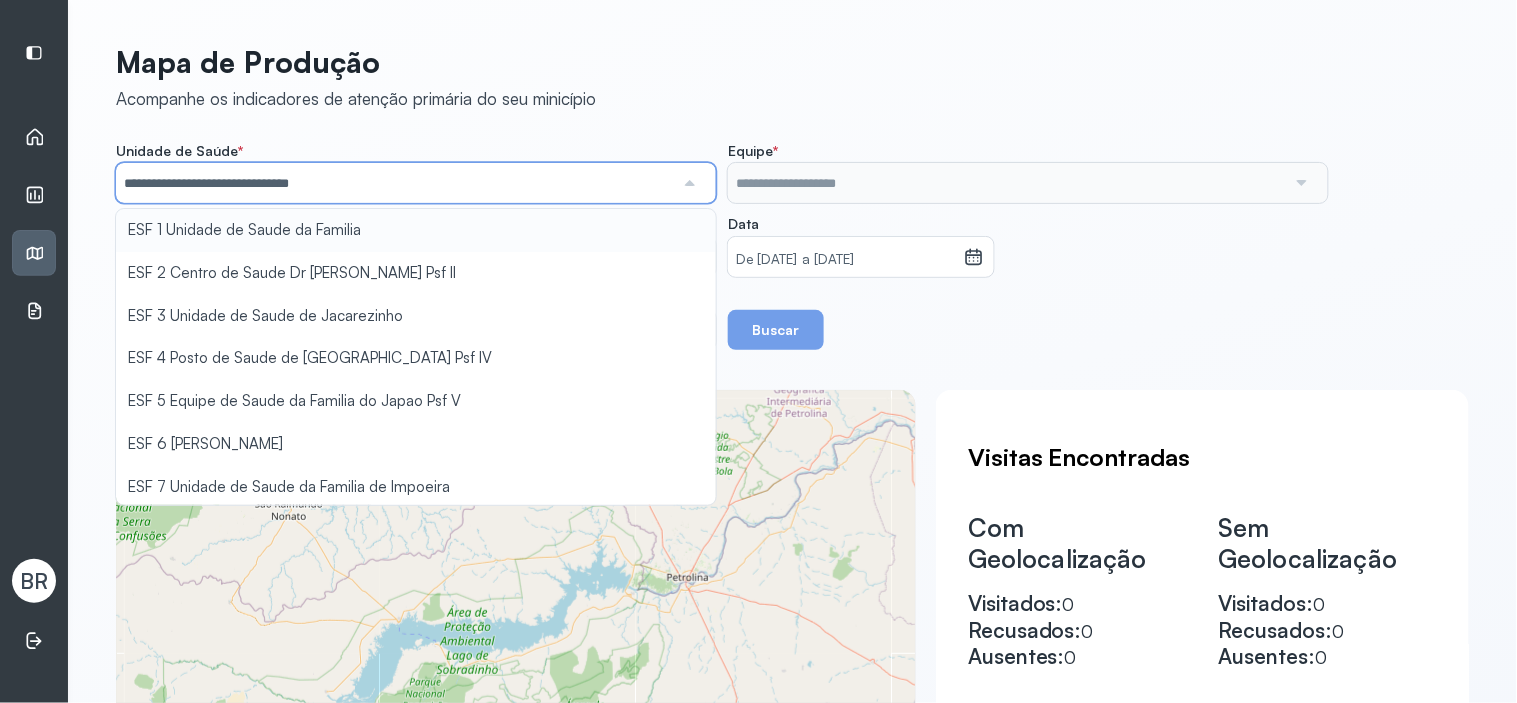 click on "**********" at bounding box center (792, 246) 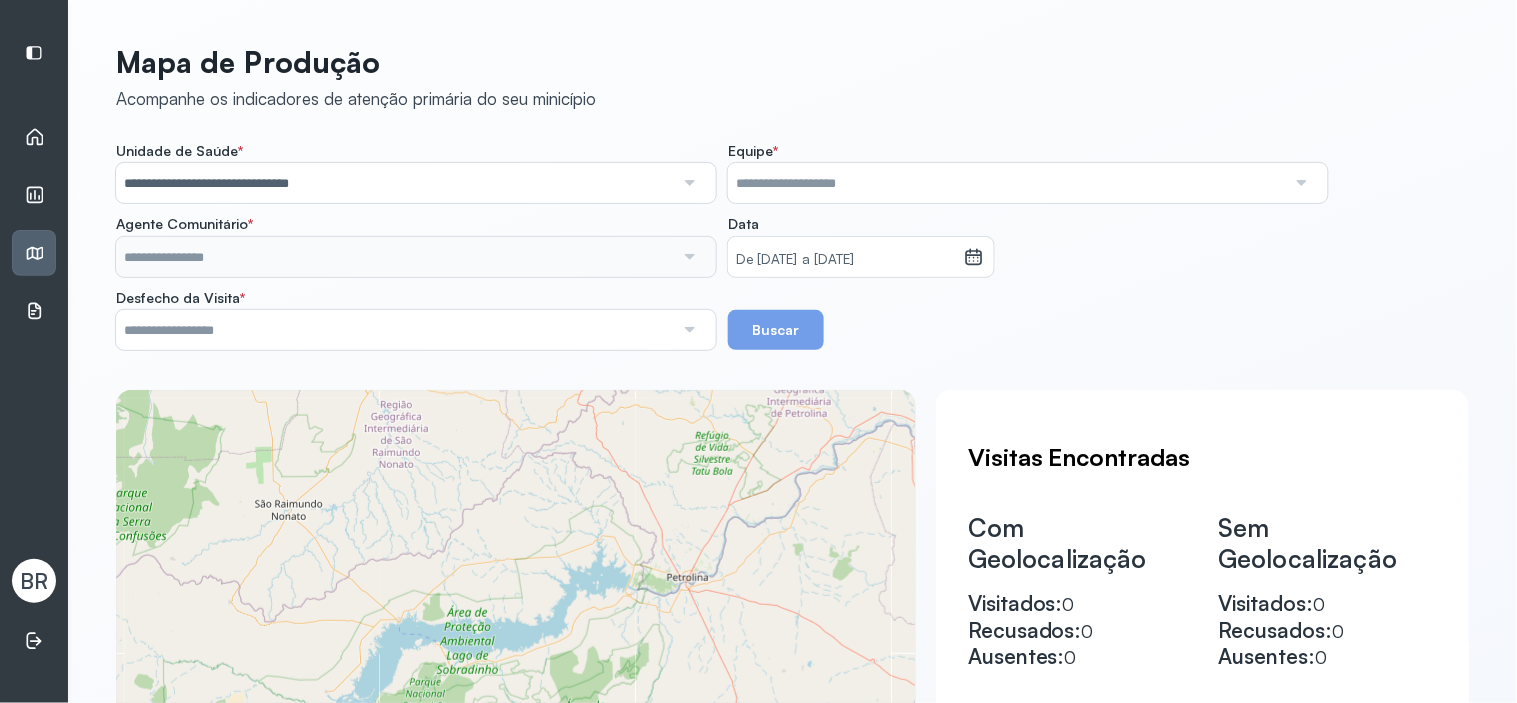 click at bounding box center (1007, 183) 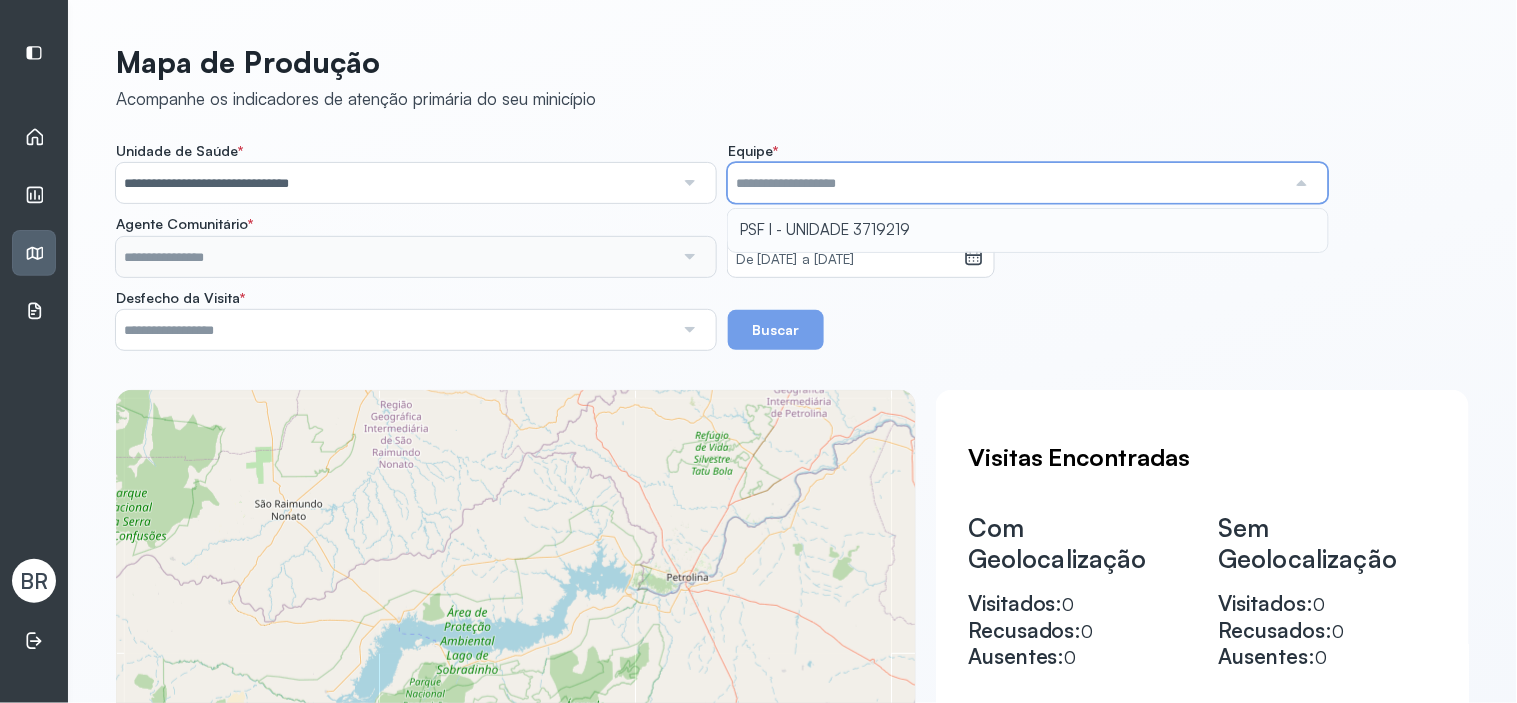 type on "**********" 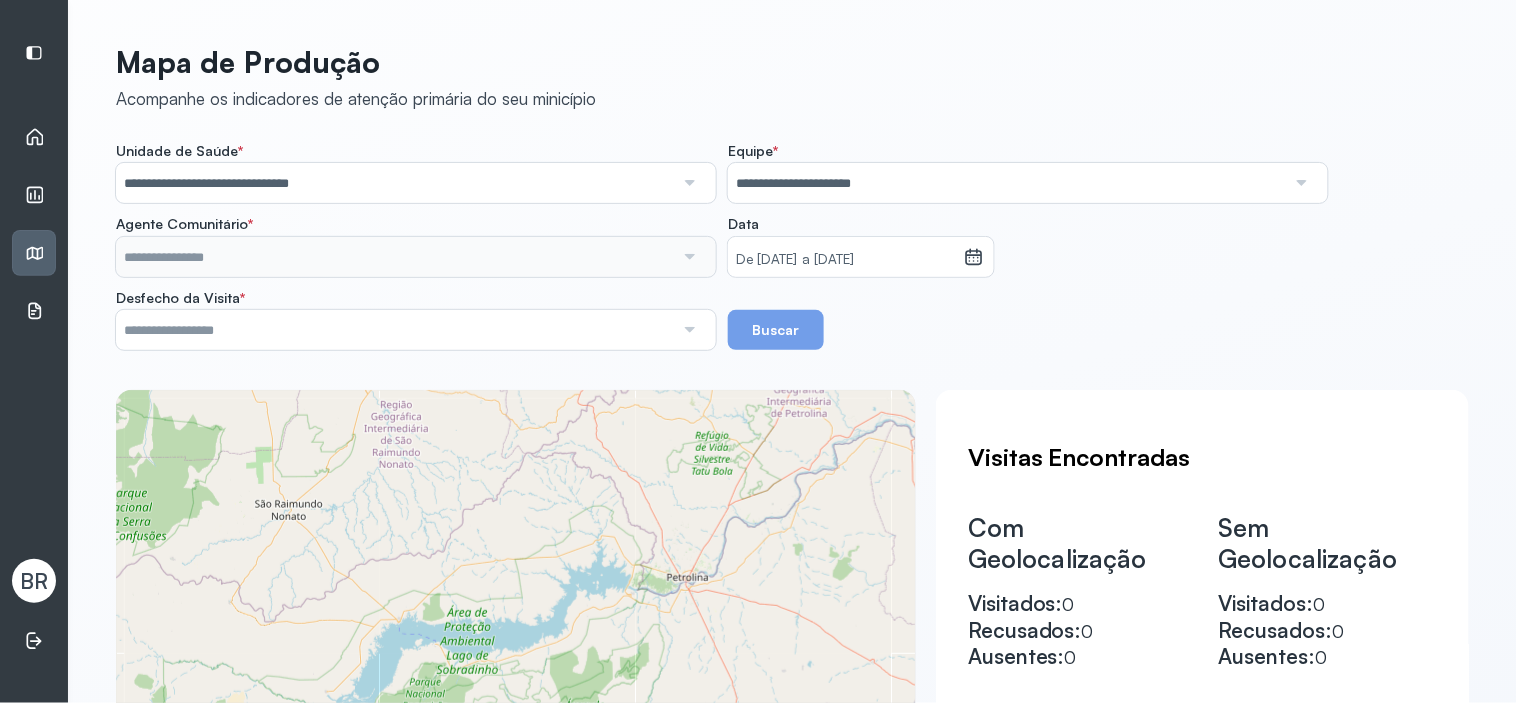 click on "**********" at bounding box center (792, 246) 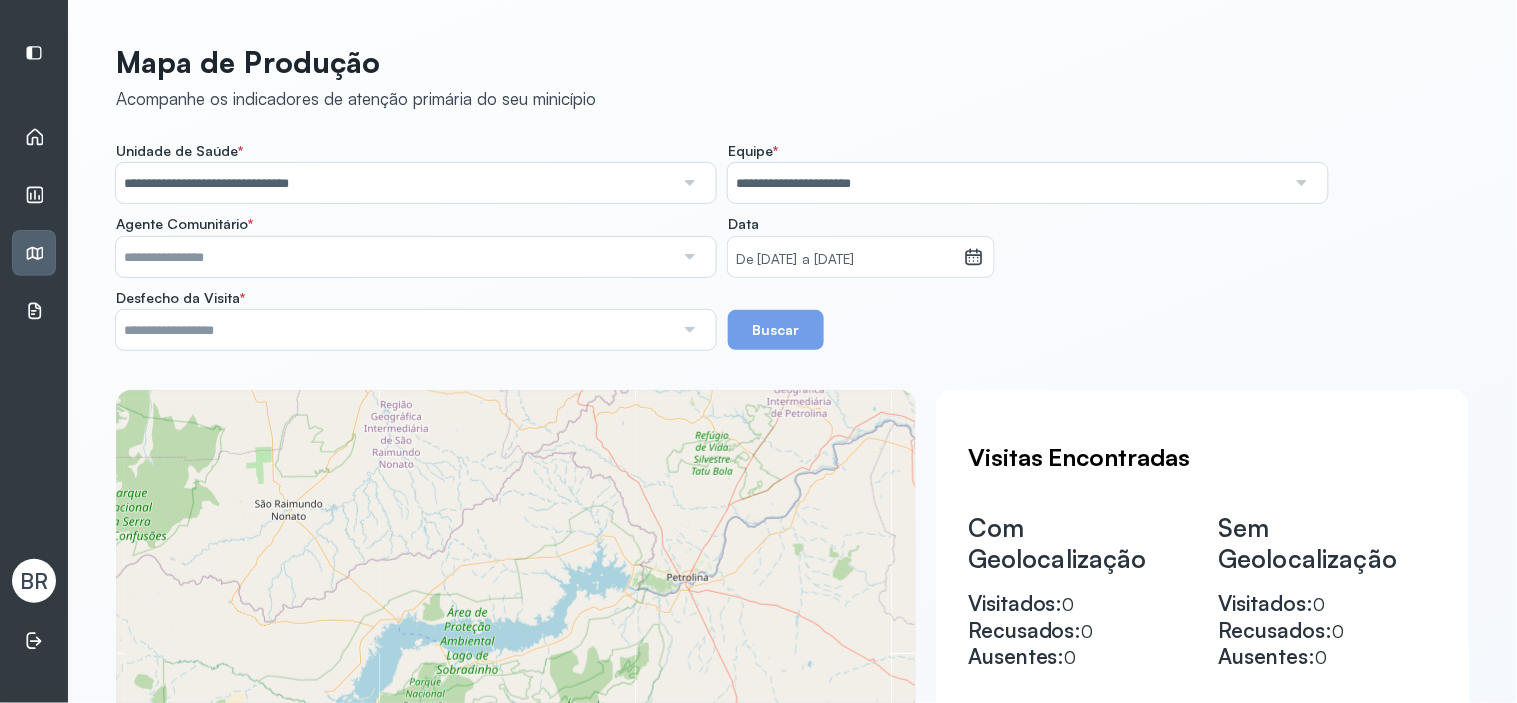 click at bounding box center (395, 257) 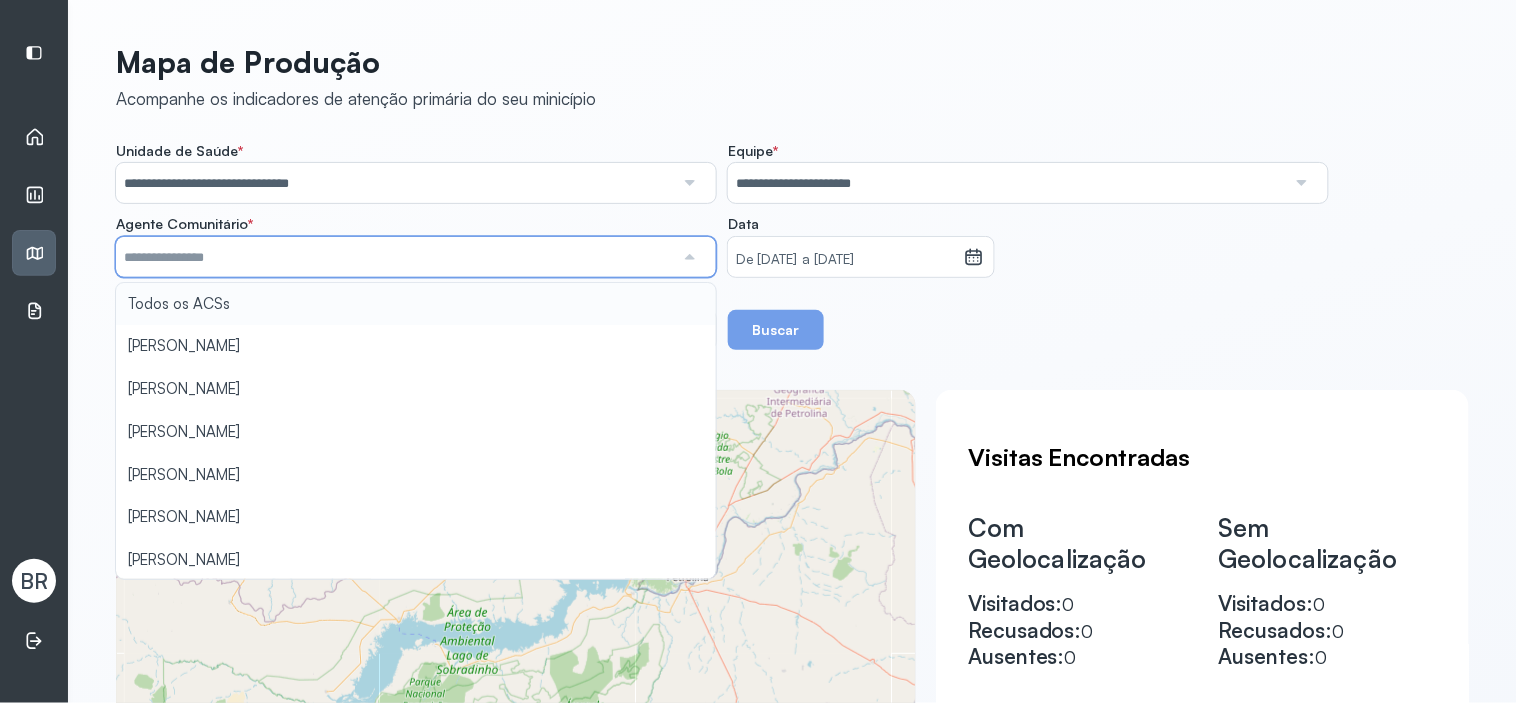 type on "**********" 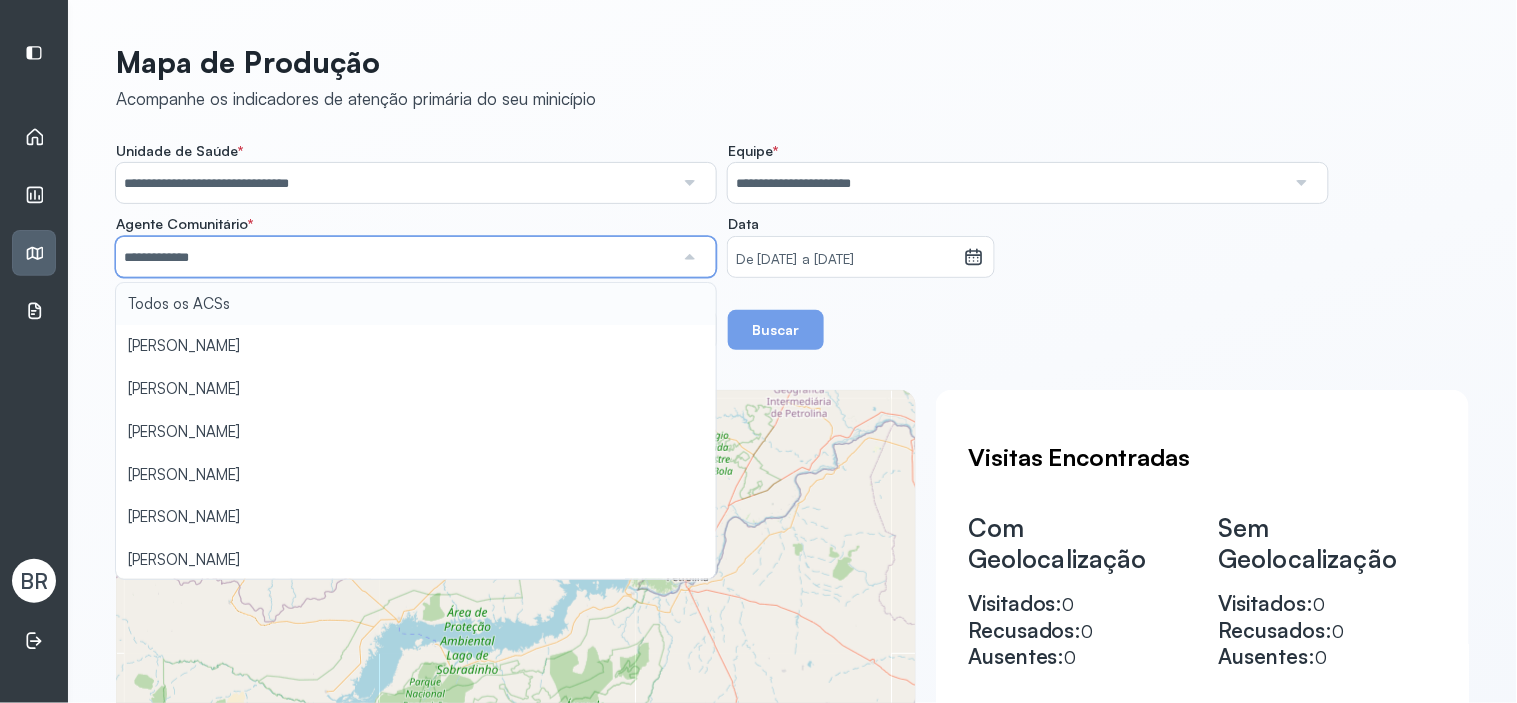 click on "**********" at bounding box center [792, 246] 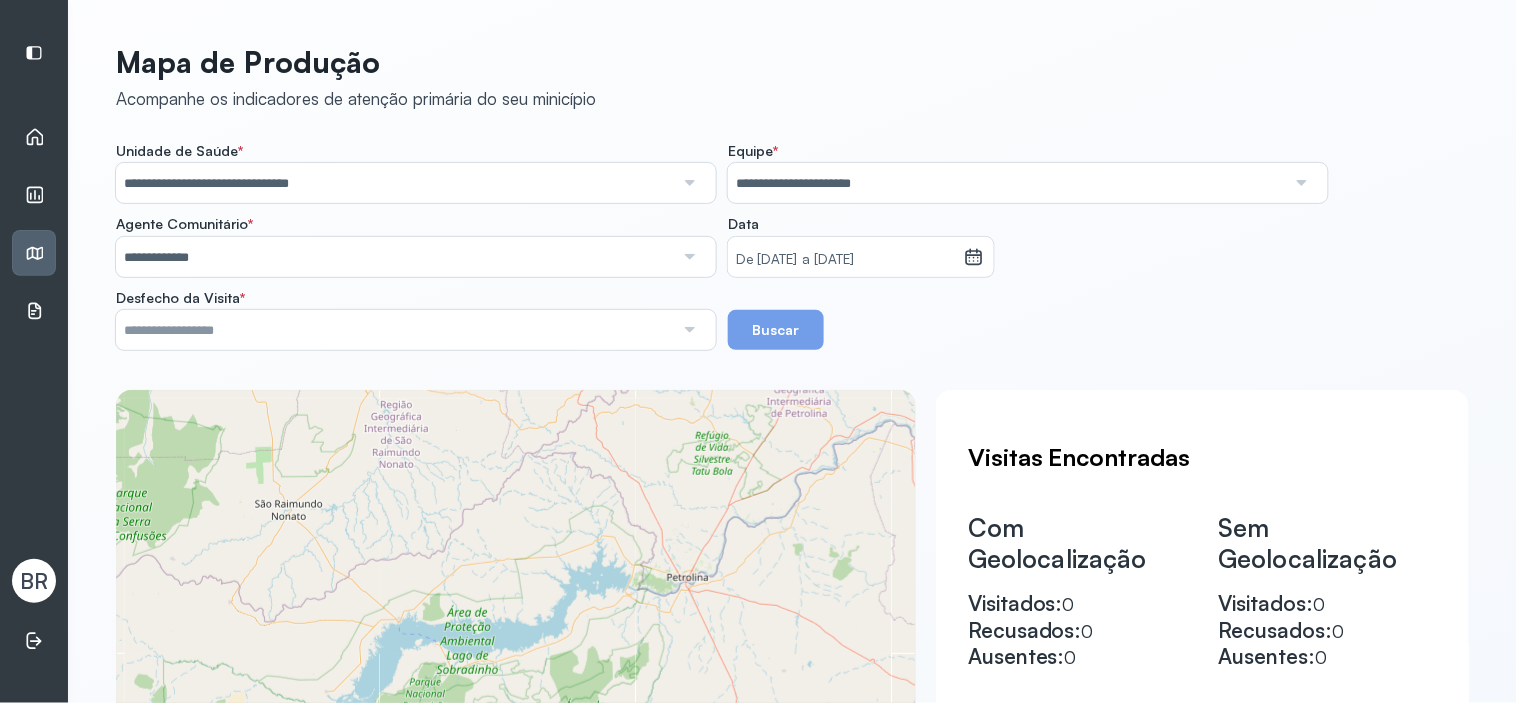 click on "Buscar" at bounding box center (776, 330) 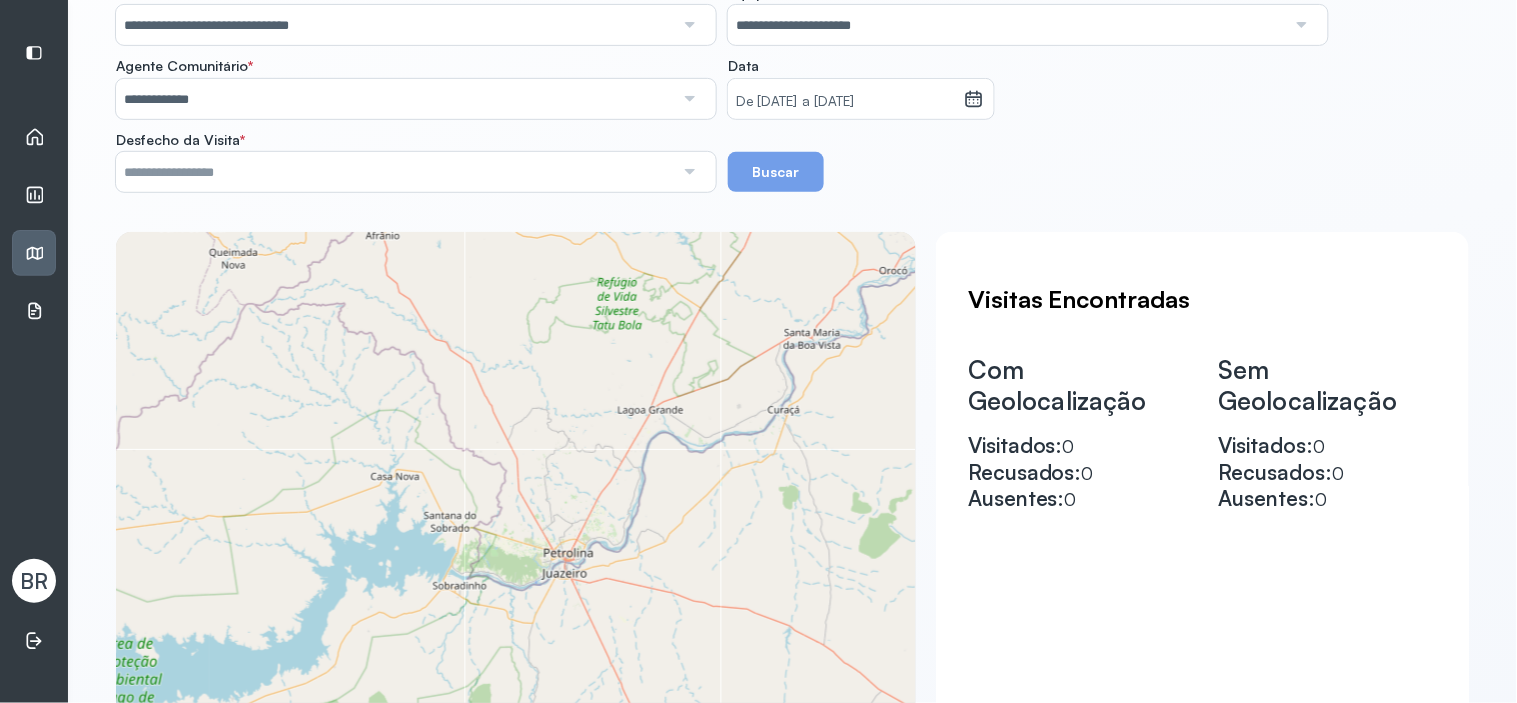 scroll, scrollTop: 111, scrollLeft: 0, axis: vertical 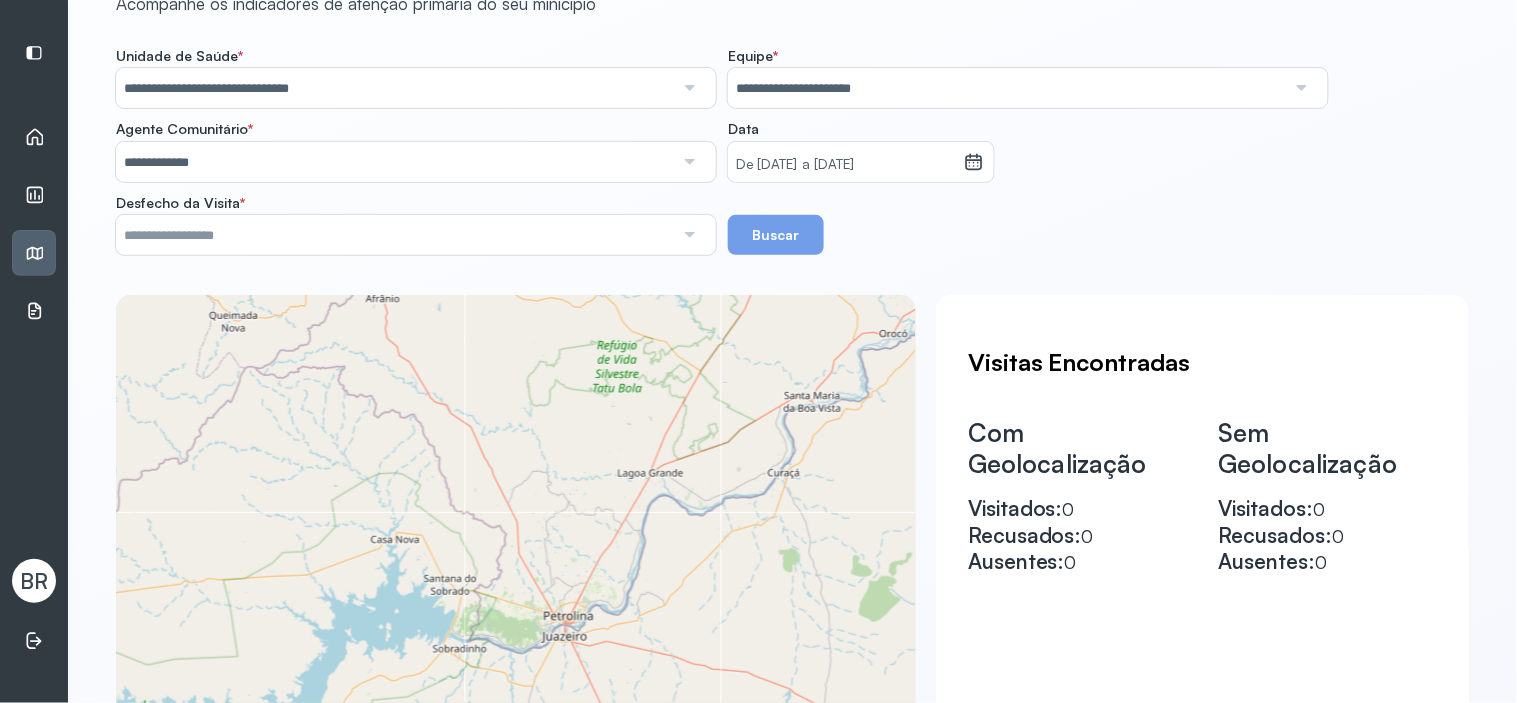click at bounding box center (395, 235) 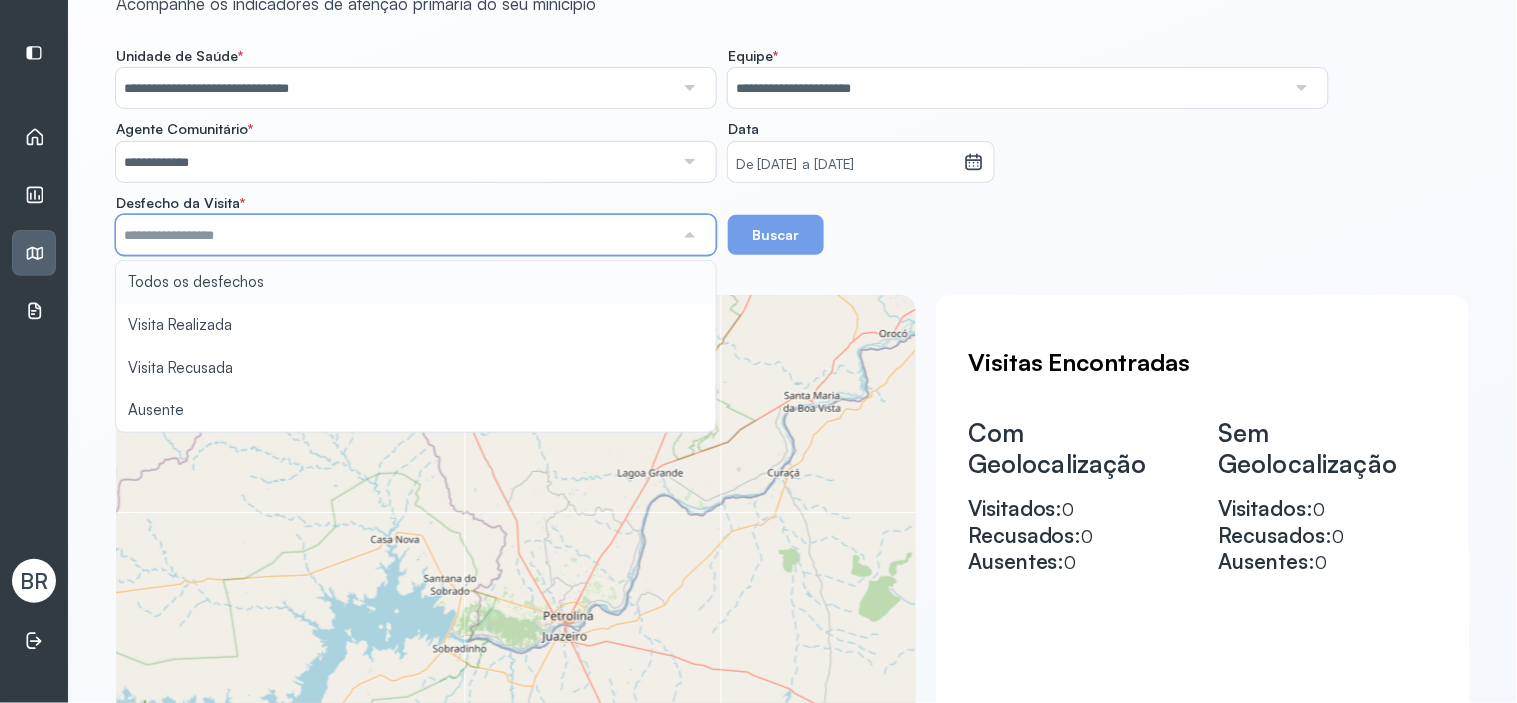type on "**********" 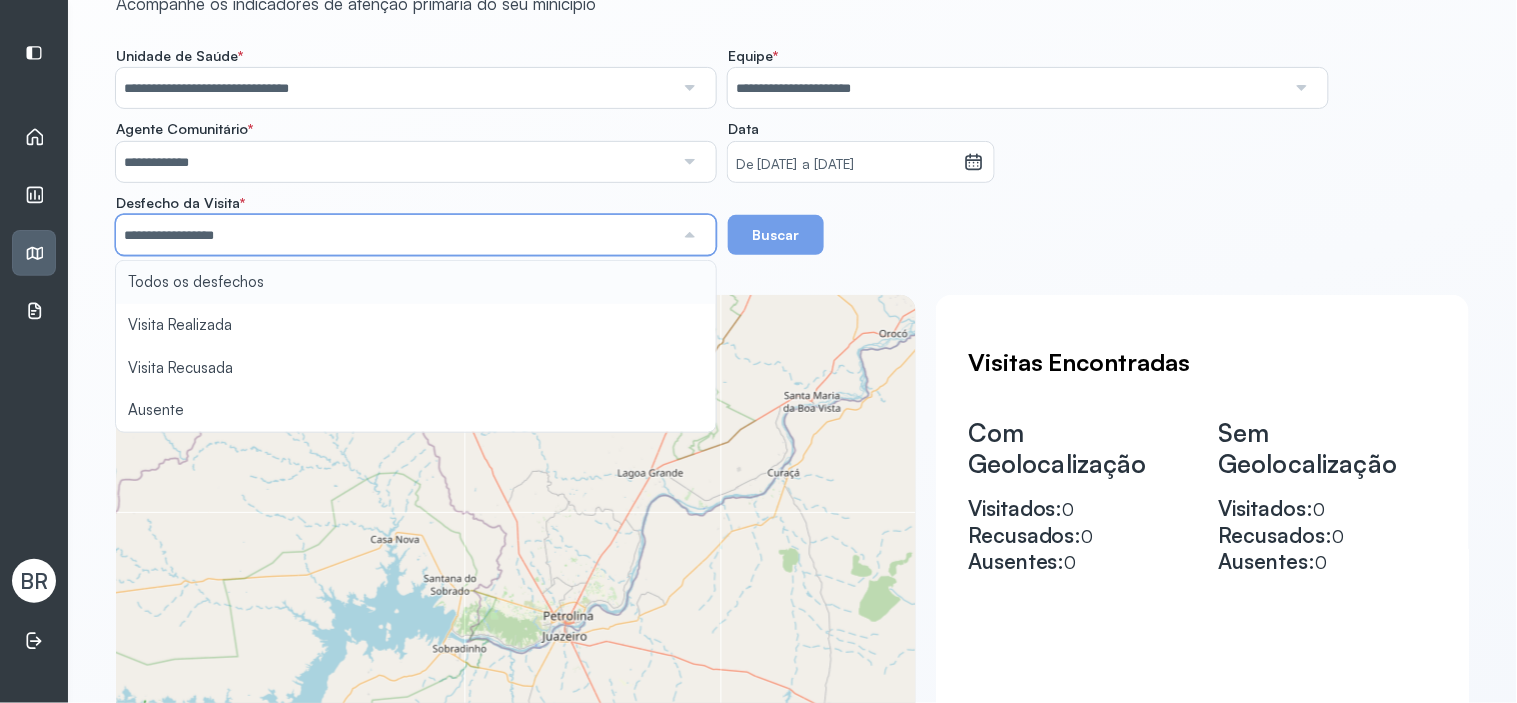 click on "**********" 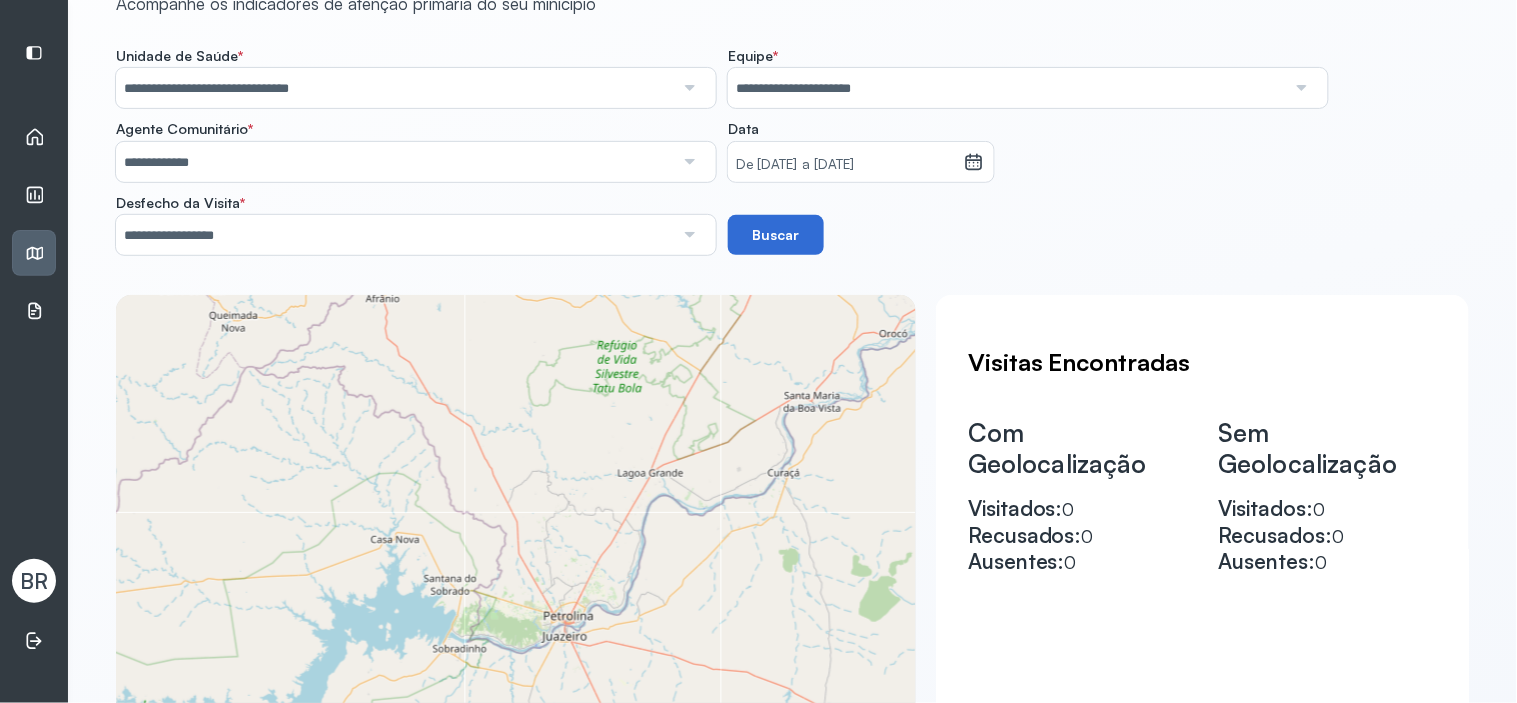 click on "Buscar" at bounding box center [776, 235] 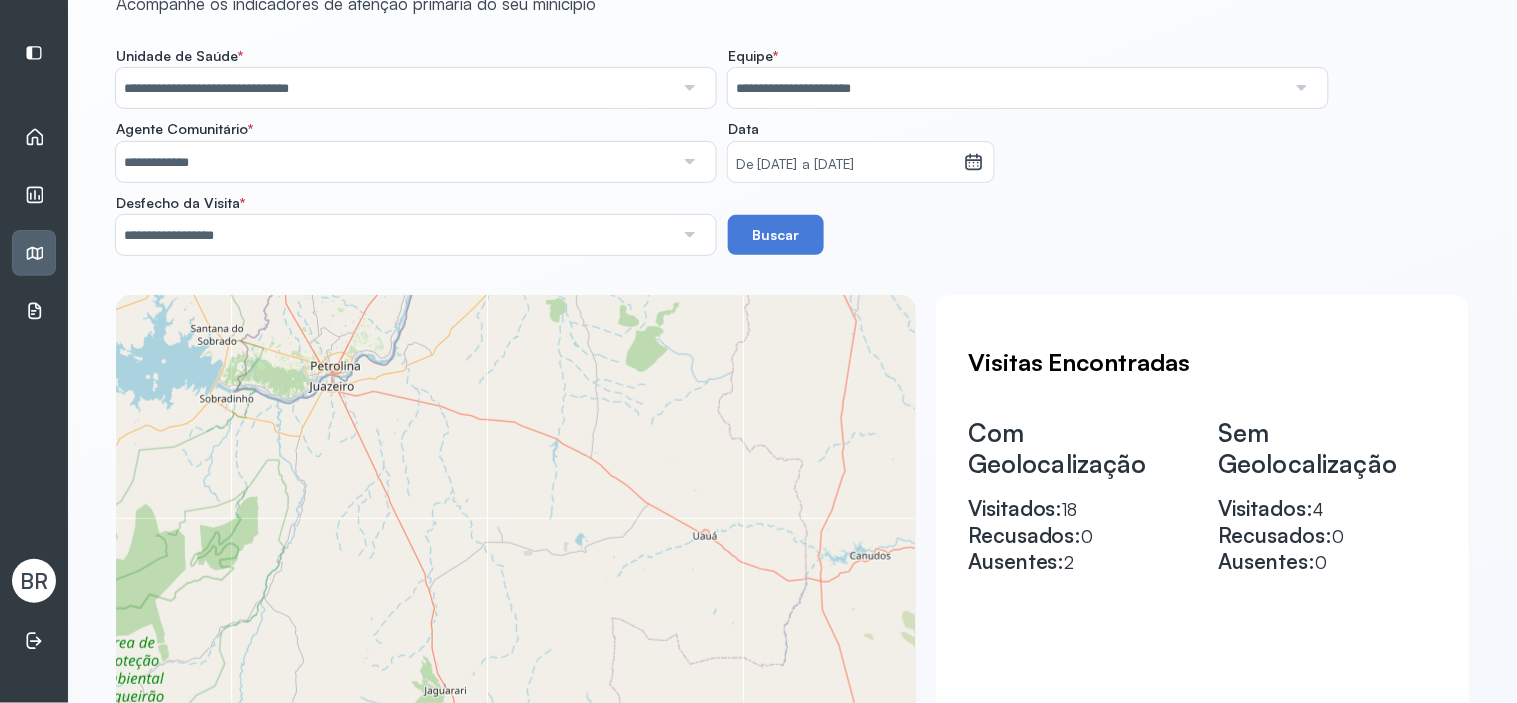 click on "**********" at bounding box center [792, 151] 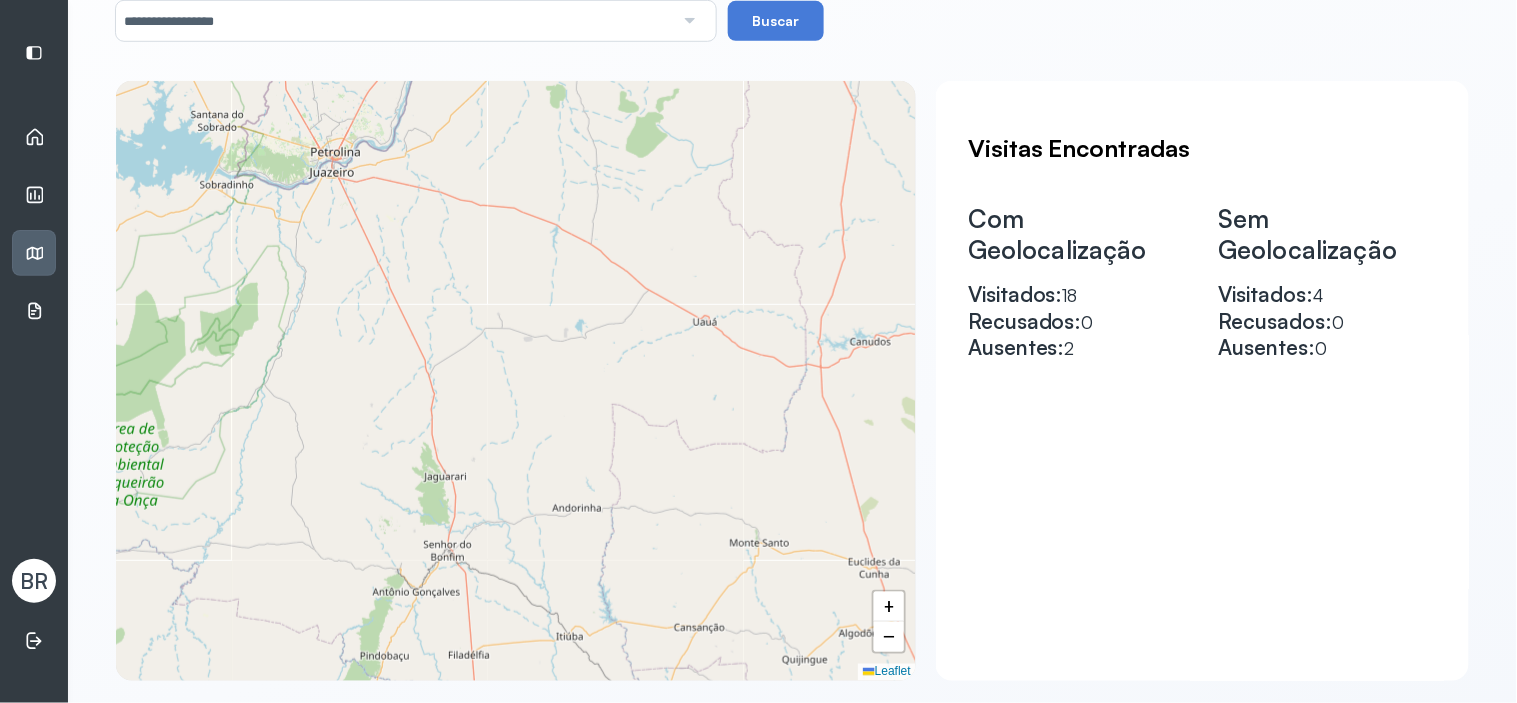 scroll, scrollTop: 333, scrollLeft: 0, axis: vertical 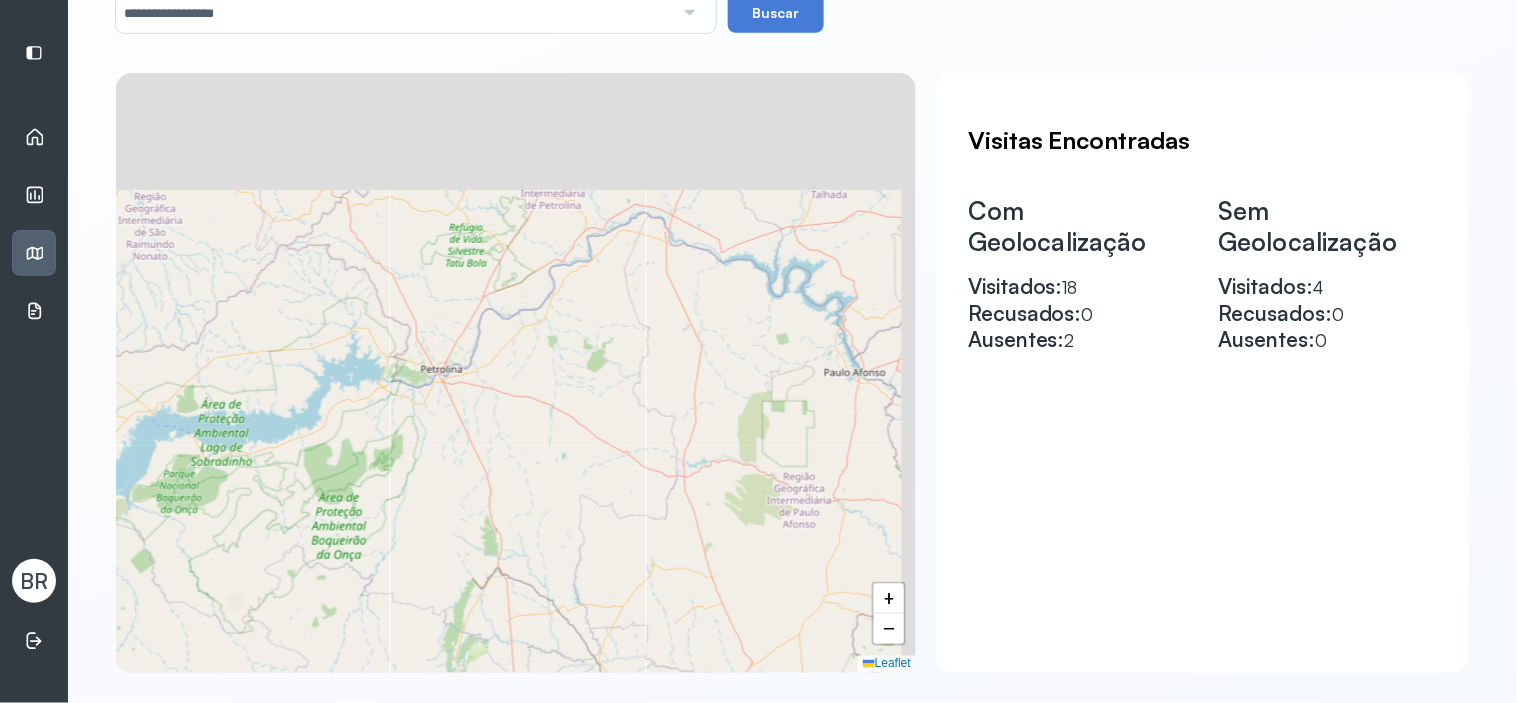 drag, startPoint x: 623, startPoint y: 352, endPoint x: 468, endPoint y: 483, distance: 202.94334 